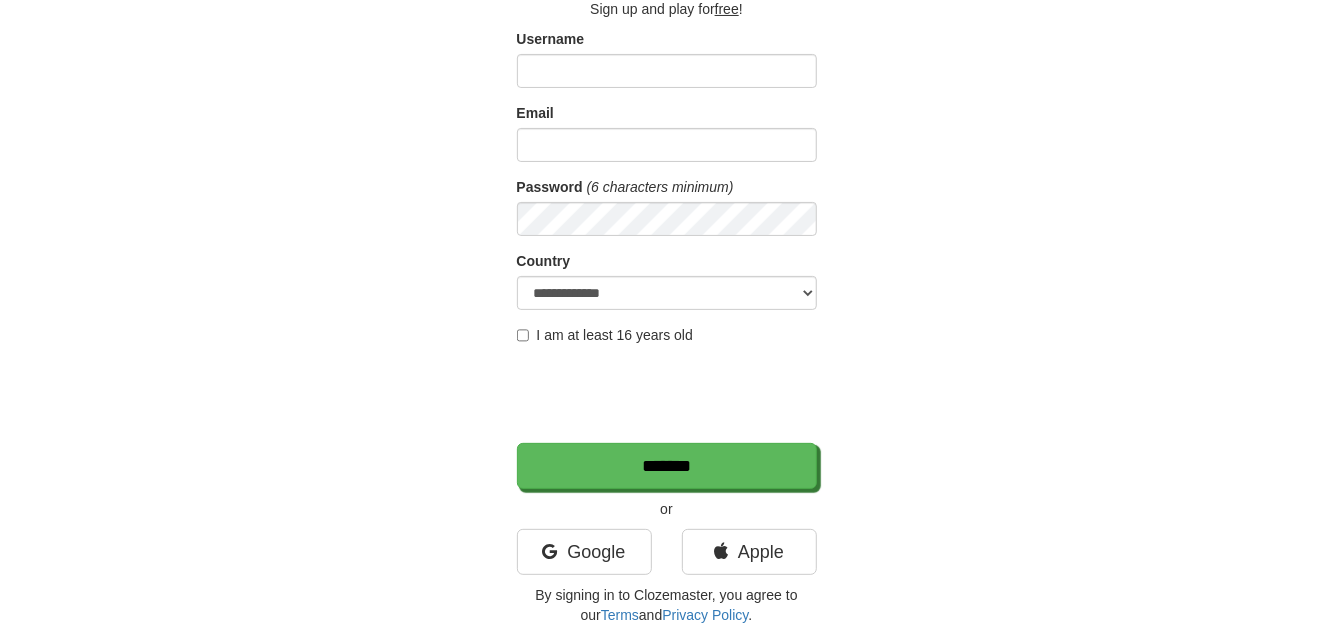 scroll, scrollTop: 0, scrollLeft: 0, axis: both 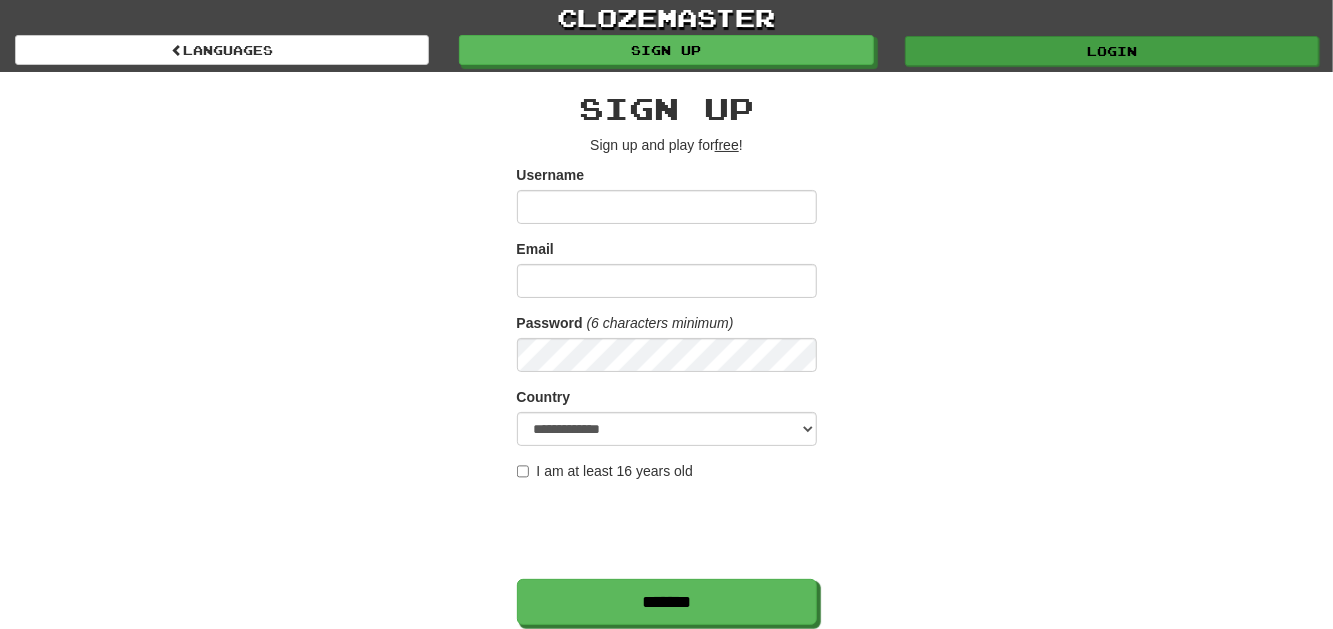 type on "********" 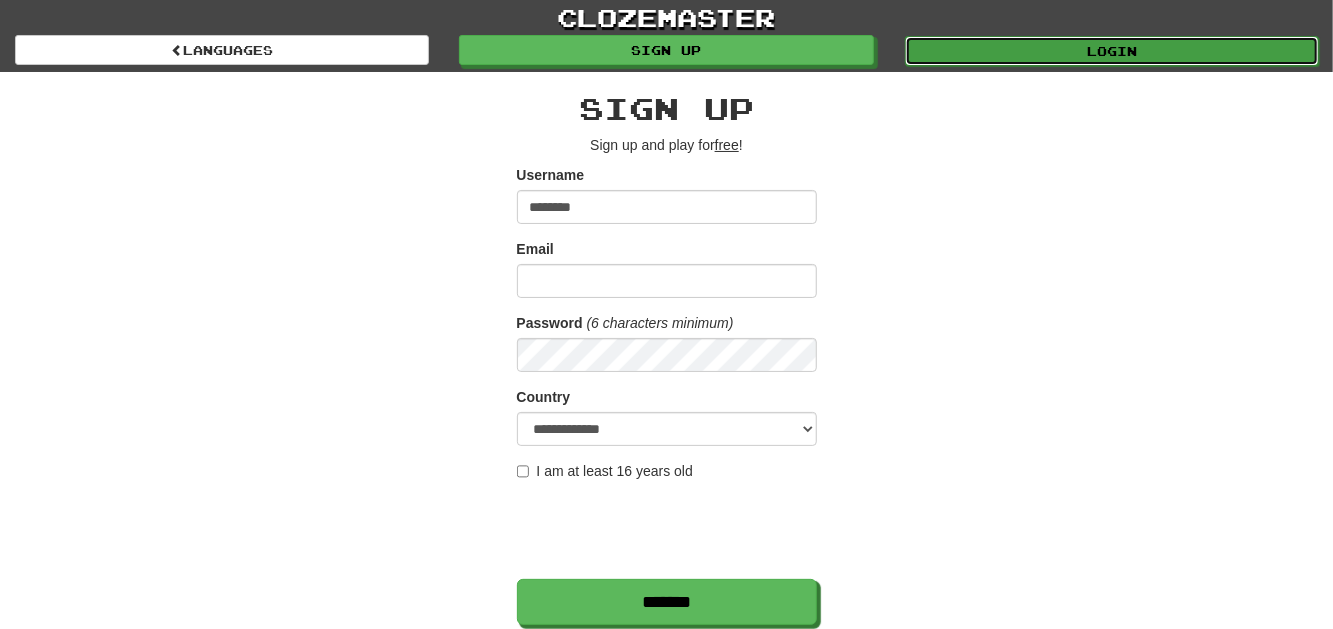 click on "Login" at bounding box center (1112, 51) 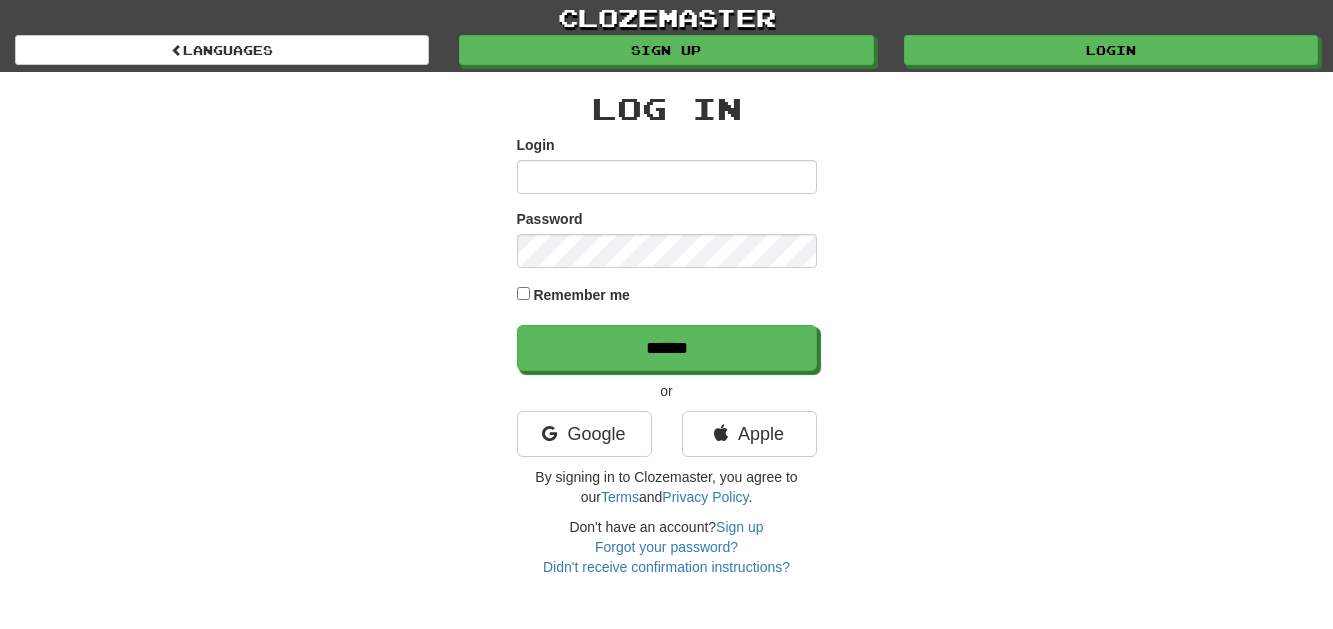 scroll, scrollTop: 0, scrollLeft: 0, axis: both 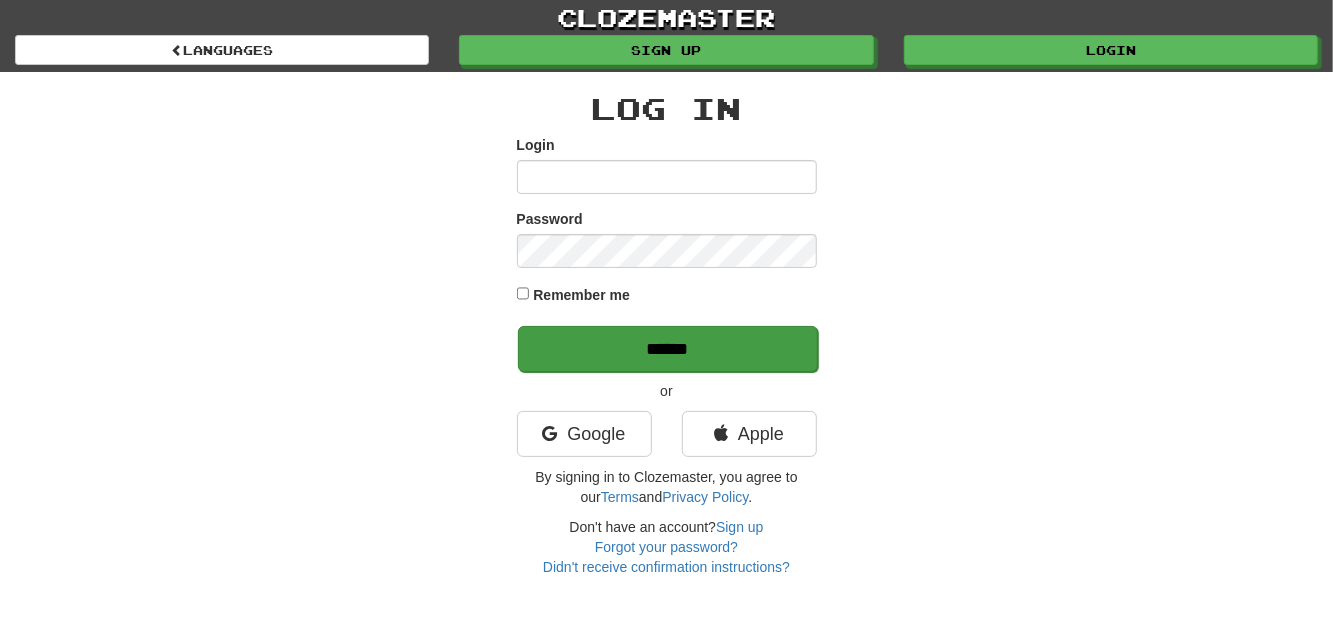 type on "********" 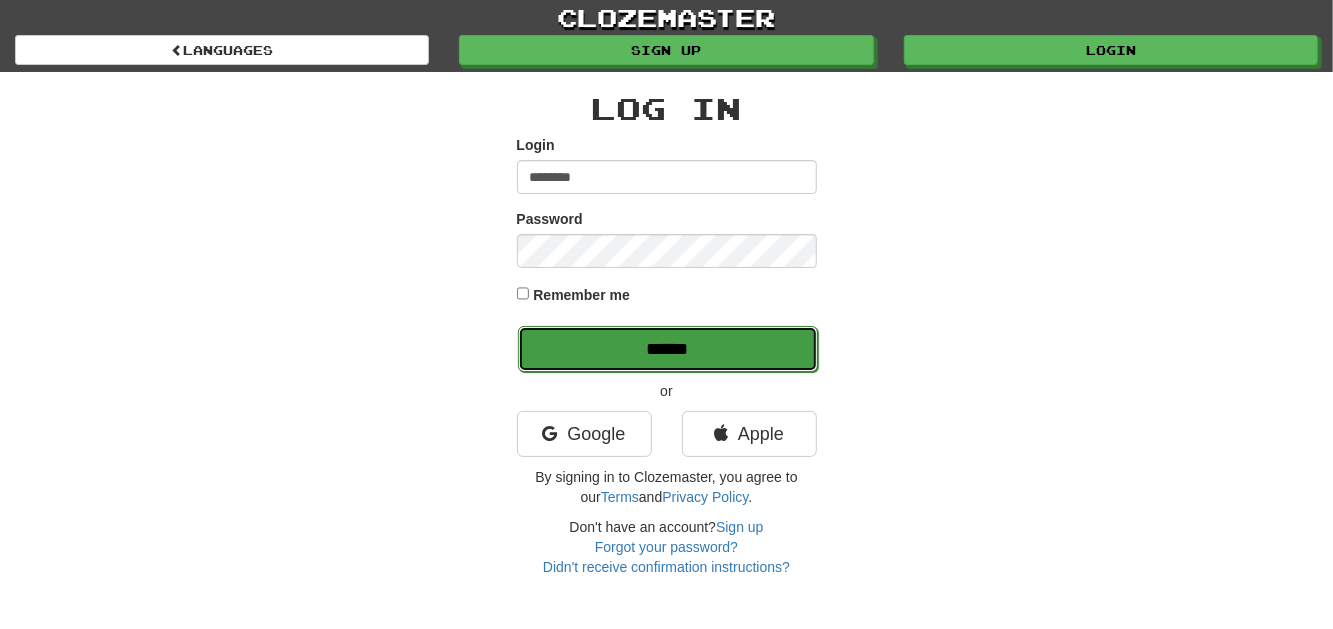 click on "******" at bounding box center [668, 349] 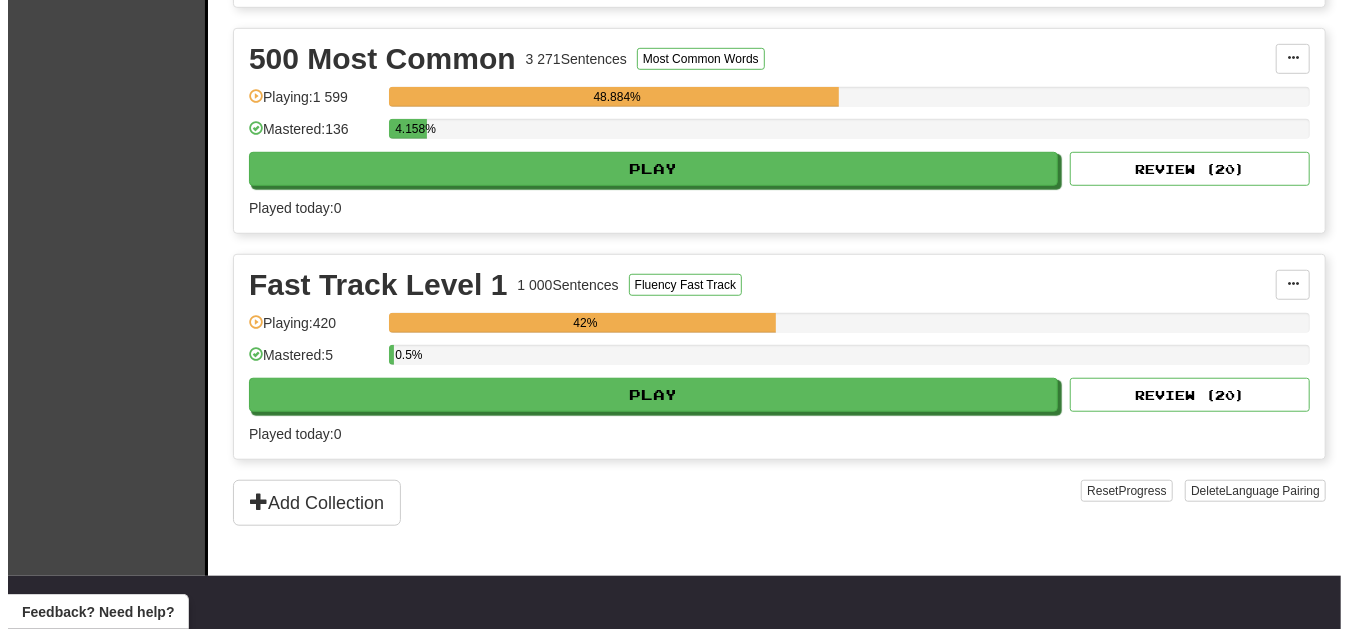 scroll, scrollTop: 700, scrollLeft: 0, axis: vertical 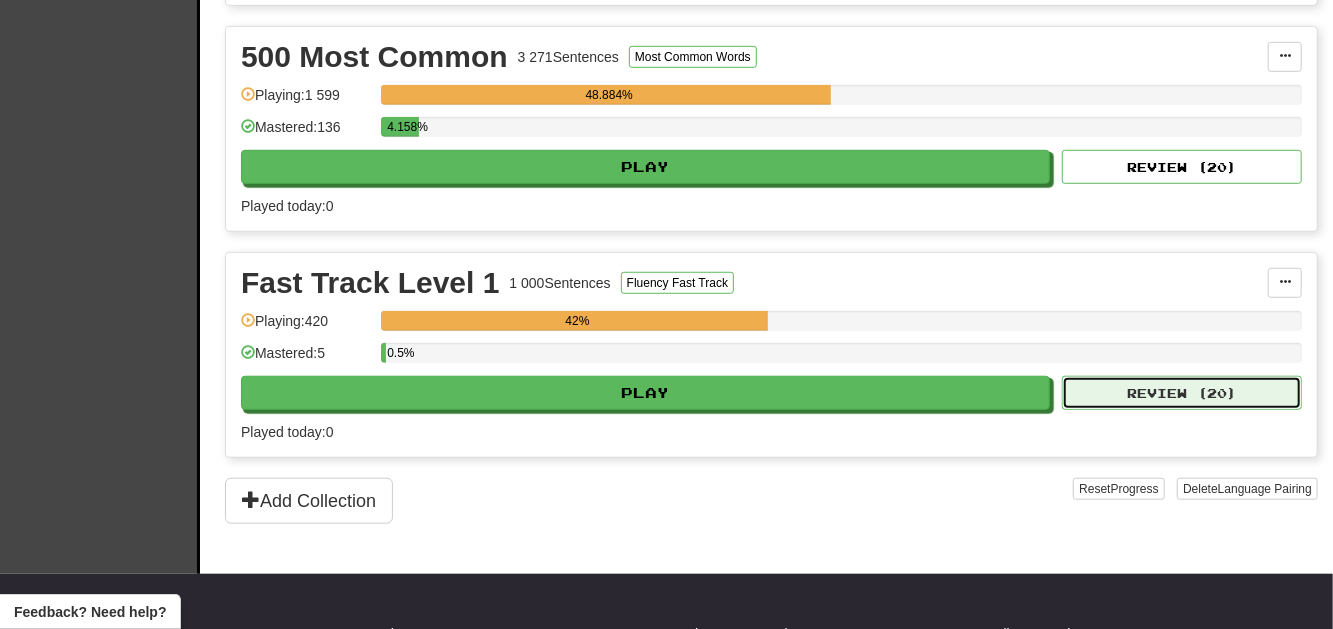 click on "Review ( 20 )" at bounding box center [1182, 393] 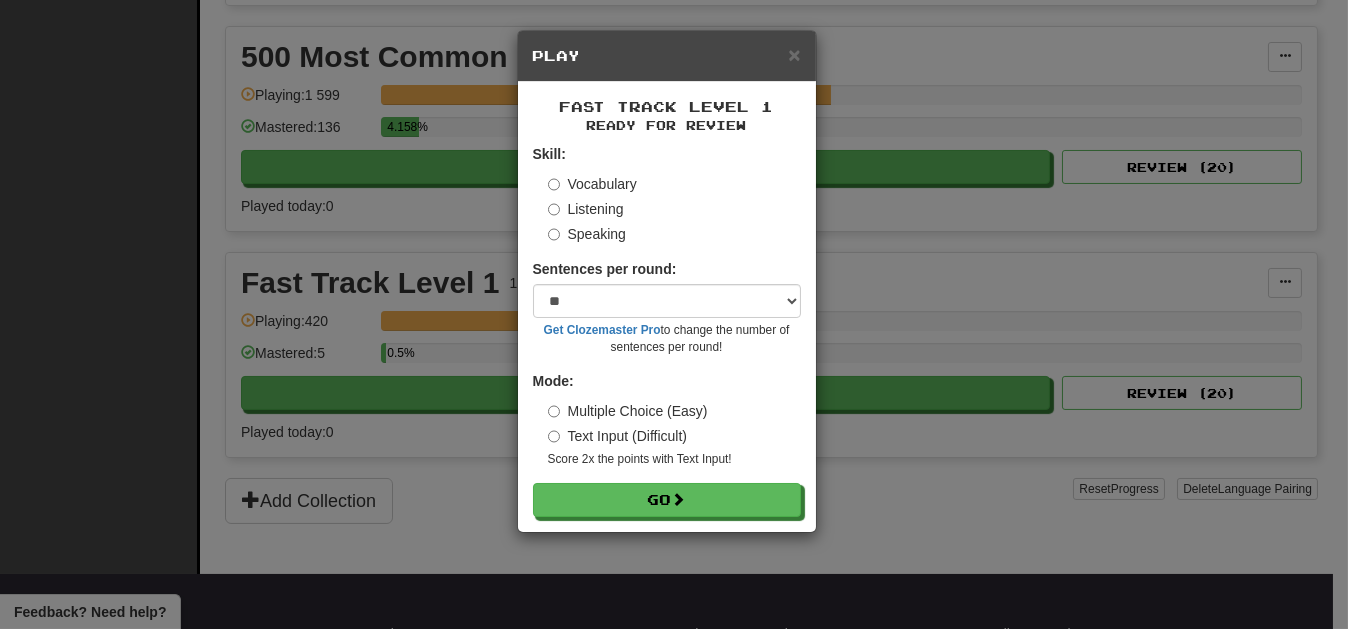 click on "× Play Fast Track Level 1 Ready for Review Skill: Vocabulary Listening Speaking Sentences per round: * ** ** ** ** ** *** ******** Get Clozemaster Pro  to change the number of sentences per round! Mode: Multiple Choice (Easy) Text Input (Difficult) Score 2x the points with Text Input ! Go" at bounding box center [674, 314] 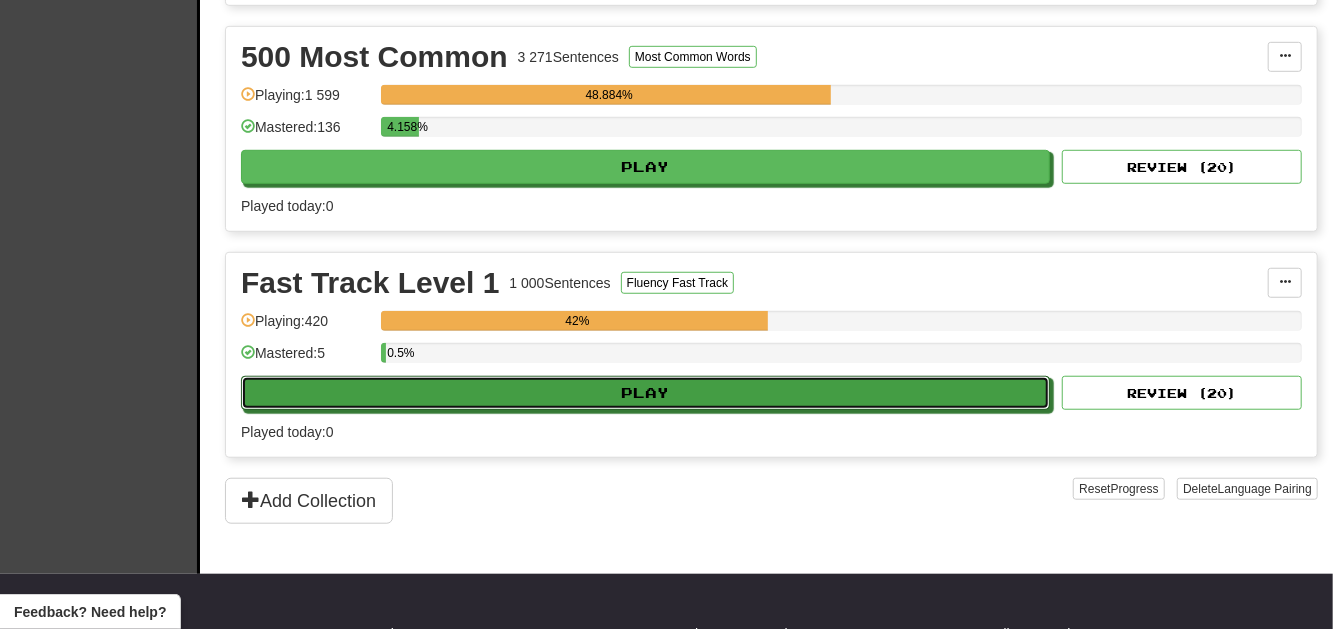 click on "Play" at bounding box center [645, 393] 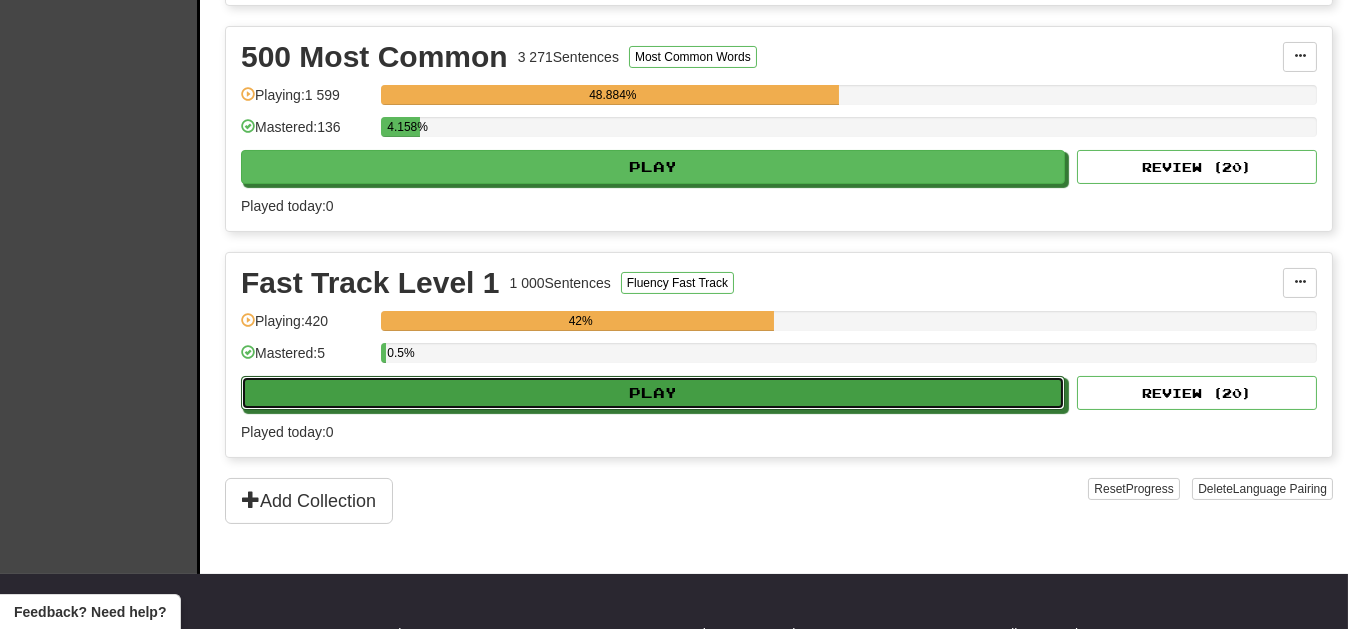 select on "**" 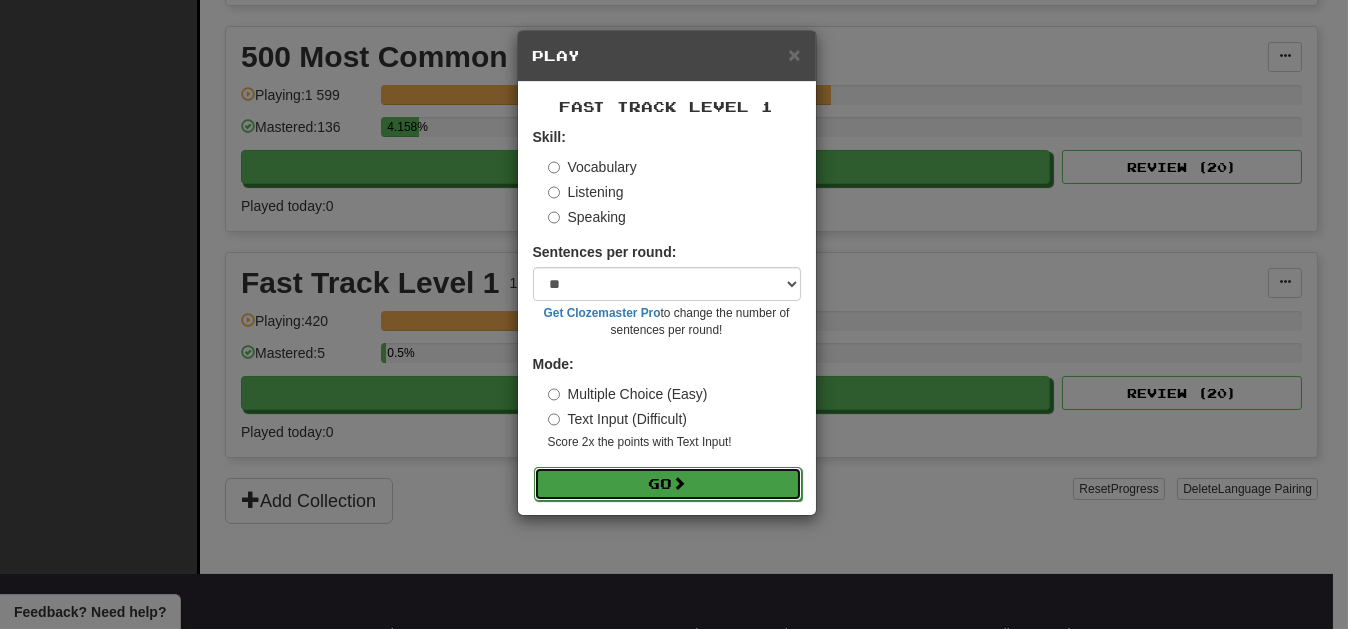 click on "Go" at bounding box center [668, 484] 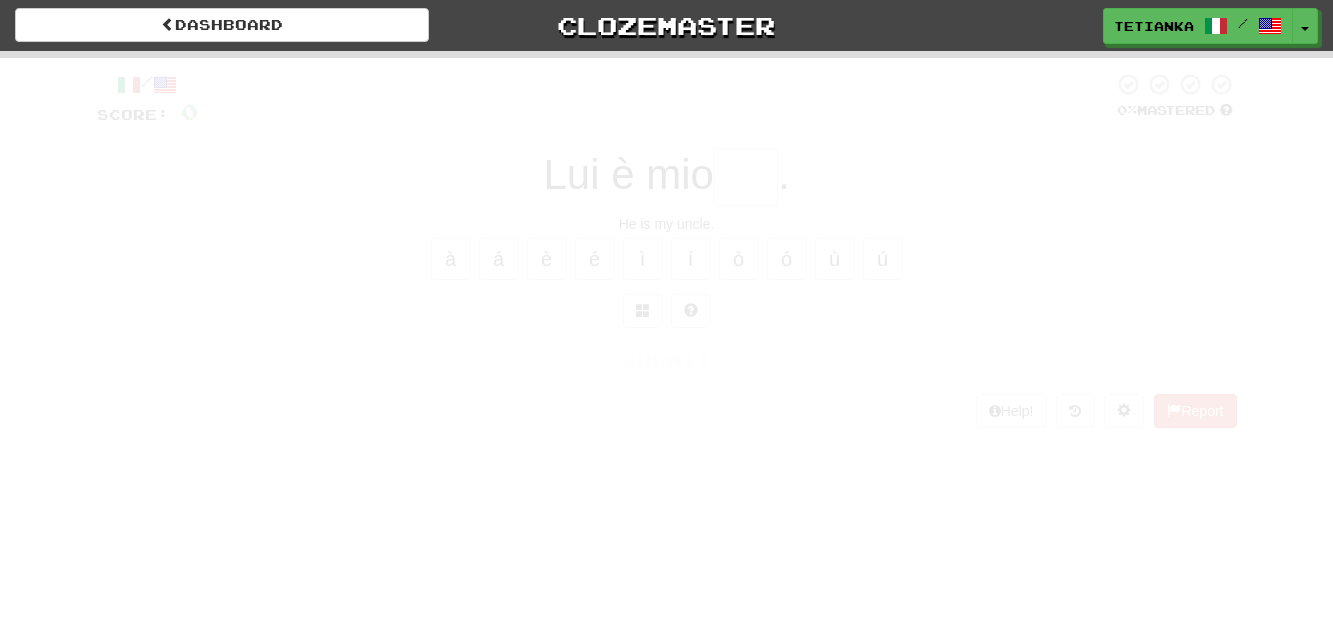 scroll, scrollTop: 0, scrollLeft: 0, axis: both 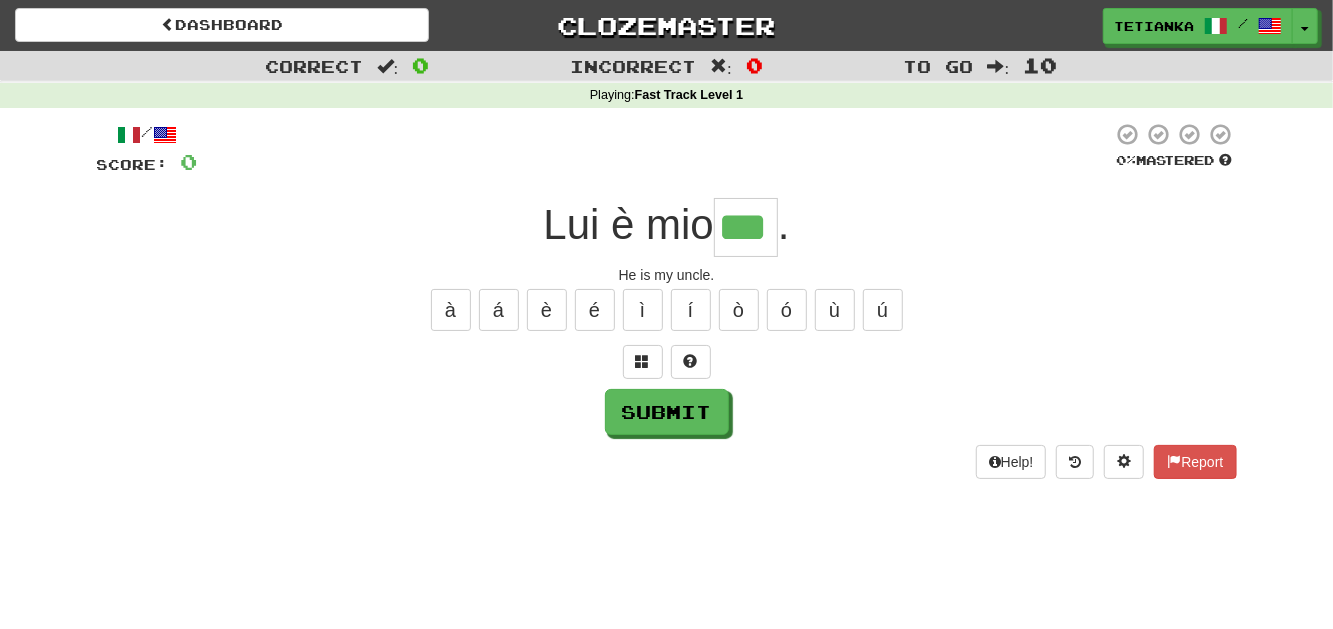 type on "***" 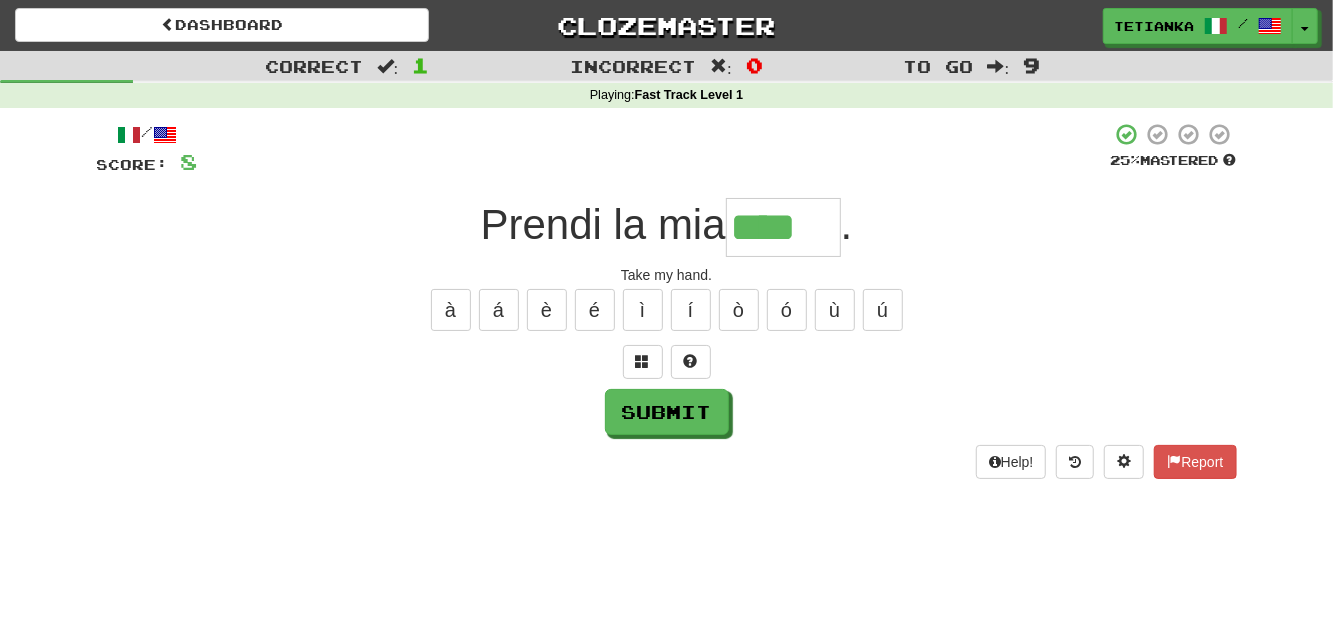 type on "****" 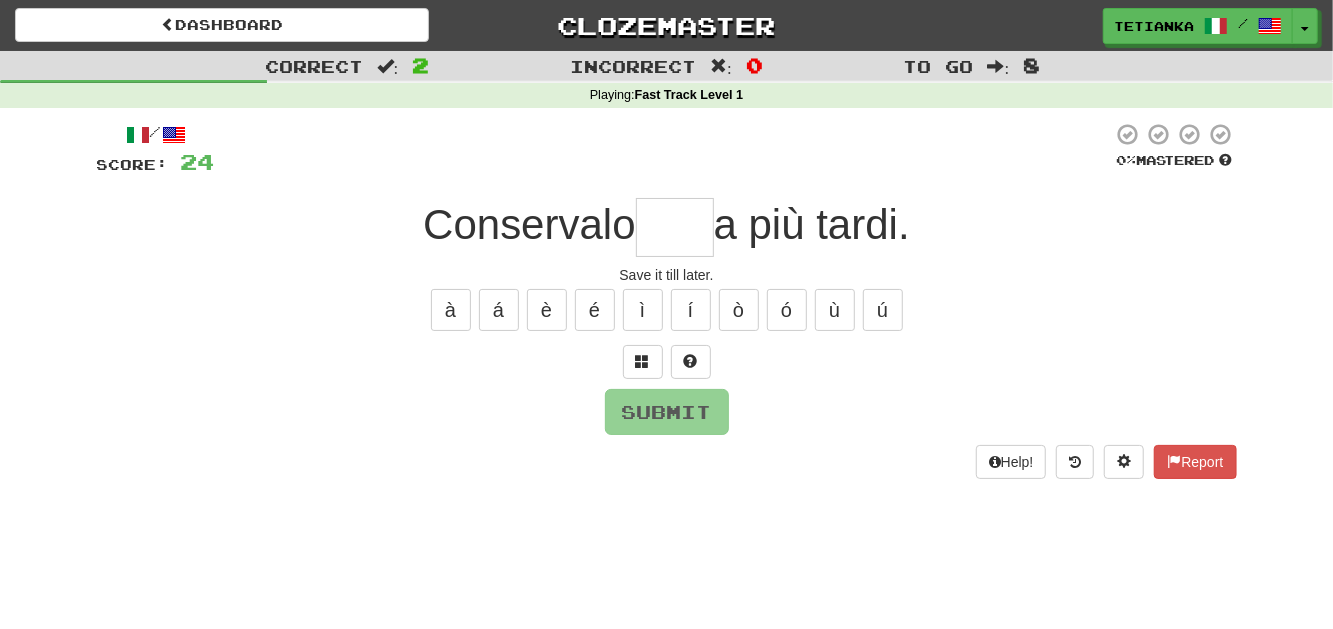 type on "*" 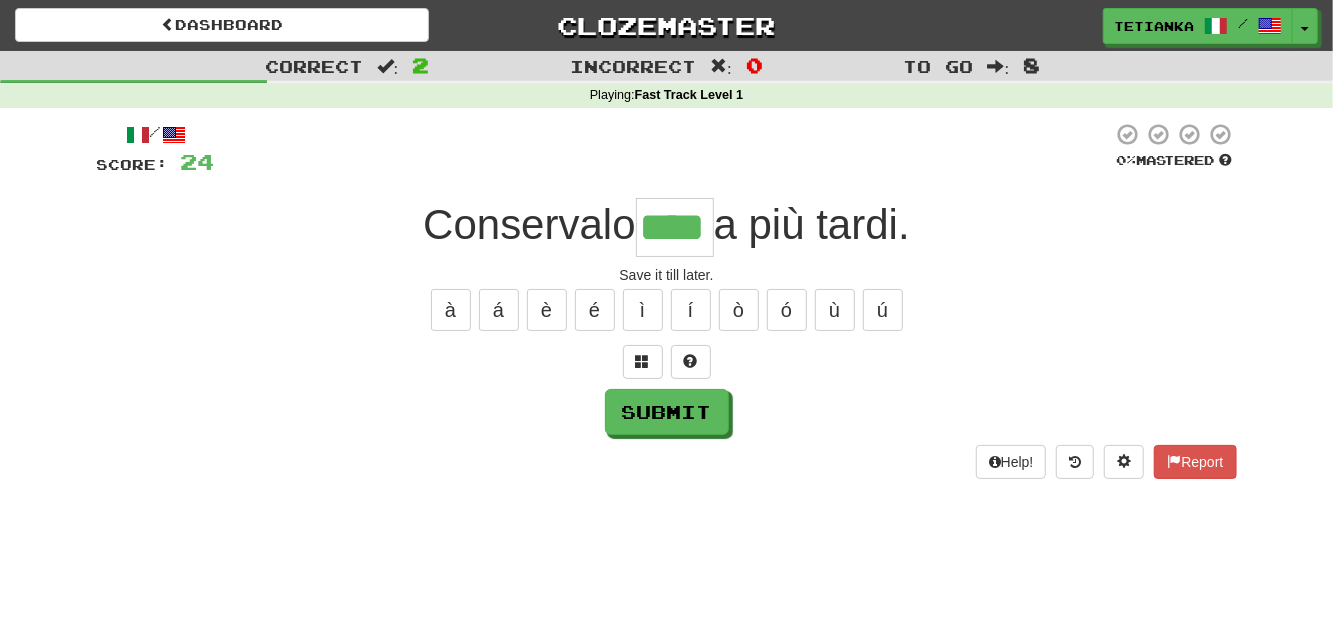 type on "****" 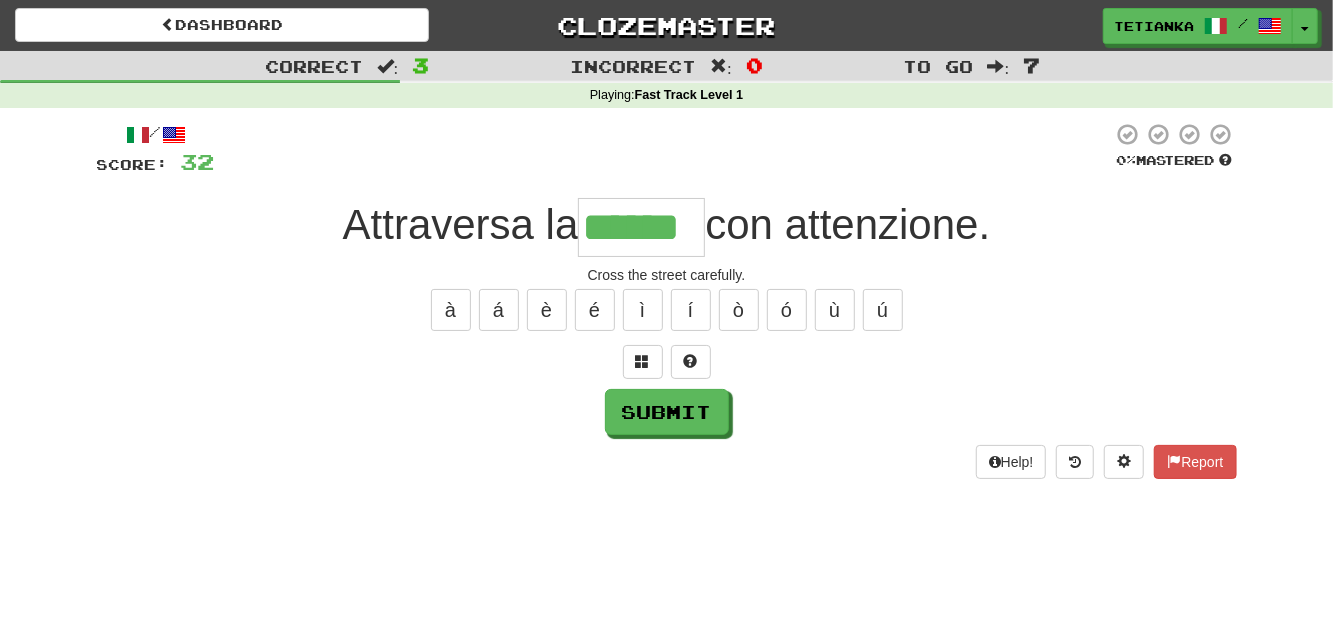 type on "******" 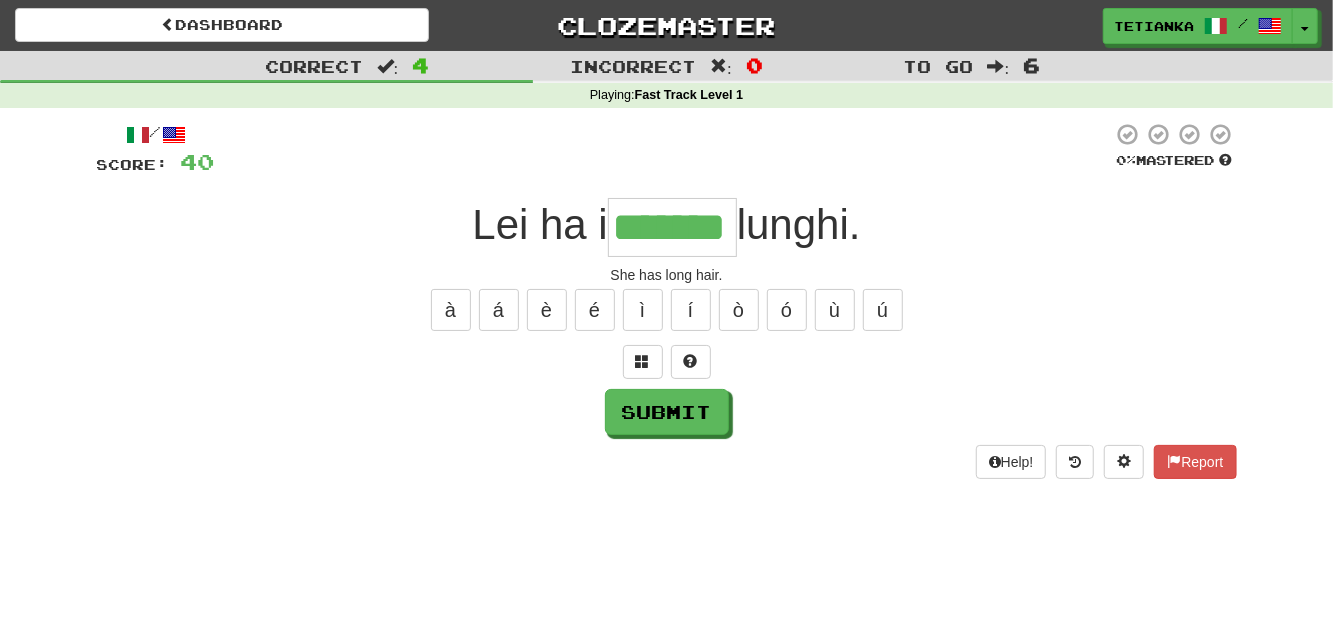 type on "*******" 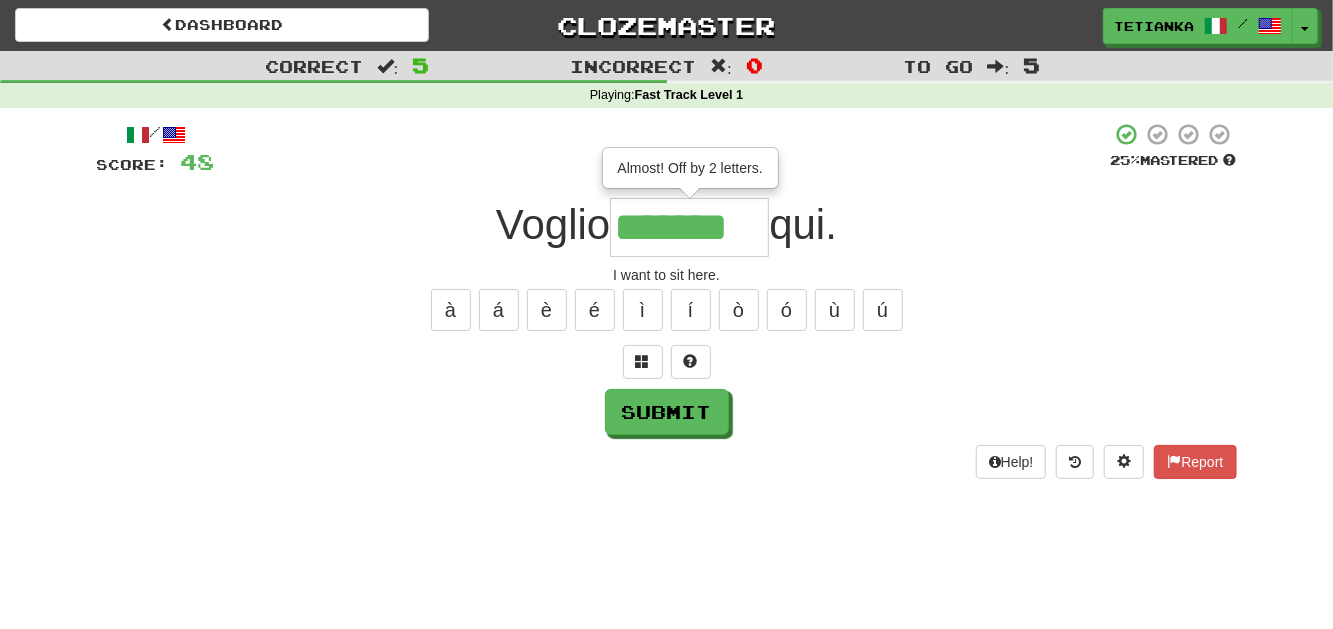 type on "*******" 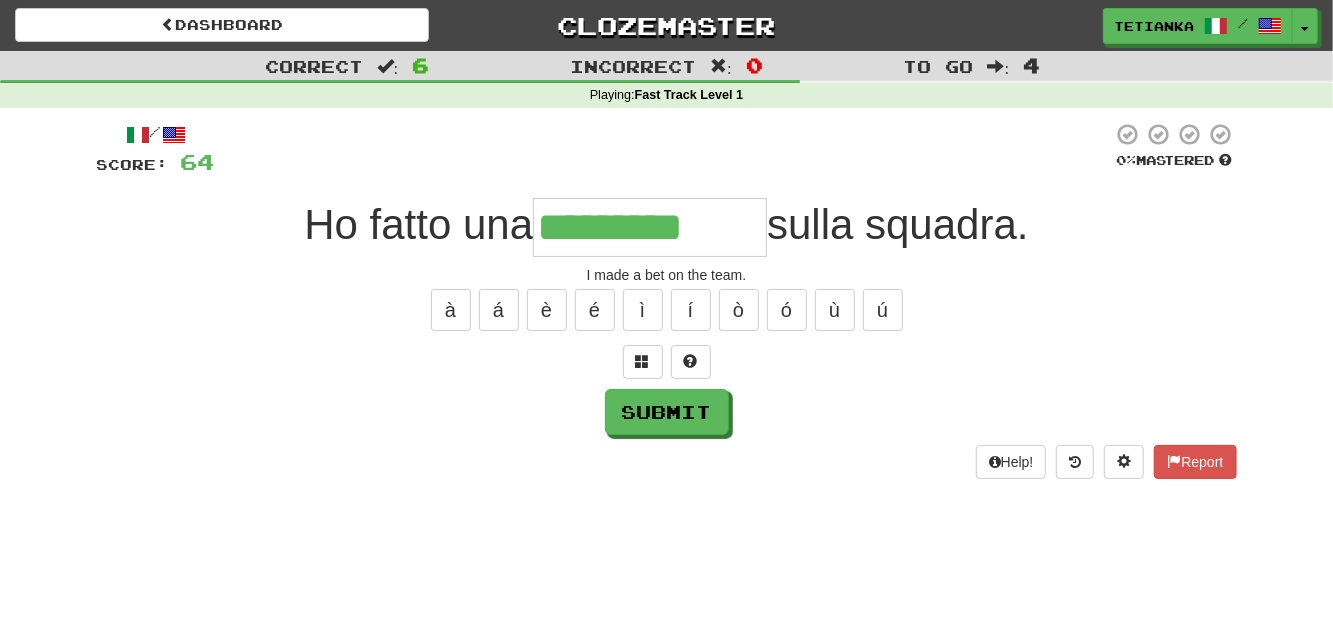 type on "*********" 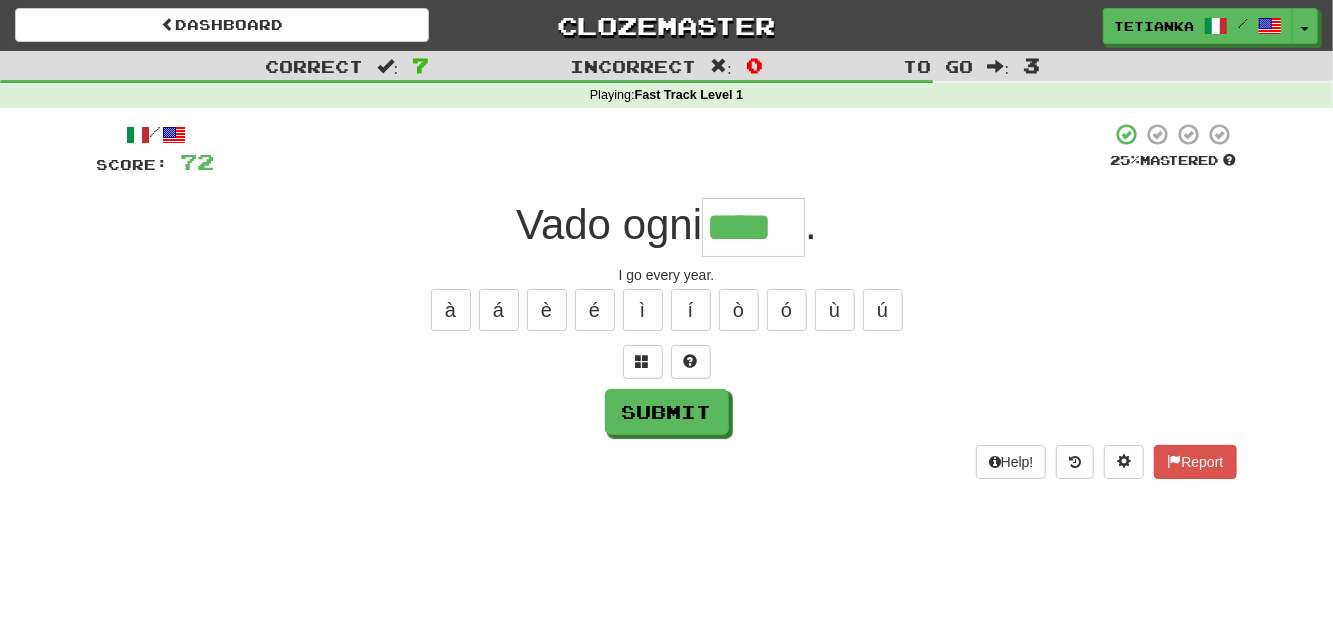 type on "****" 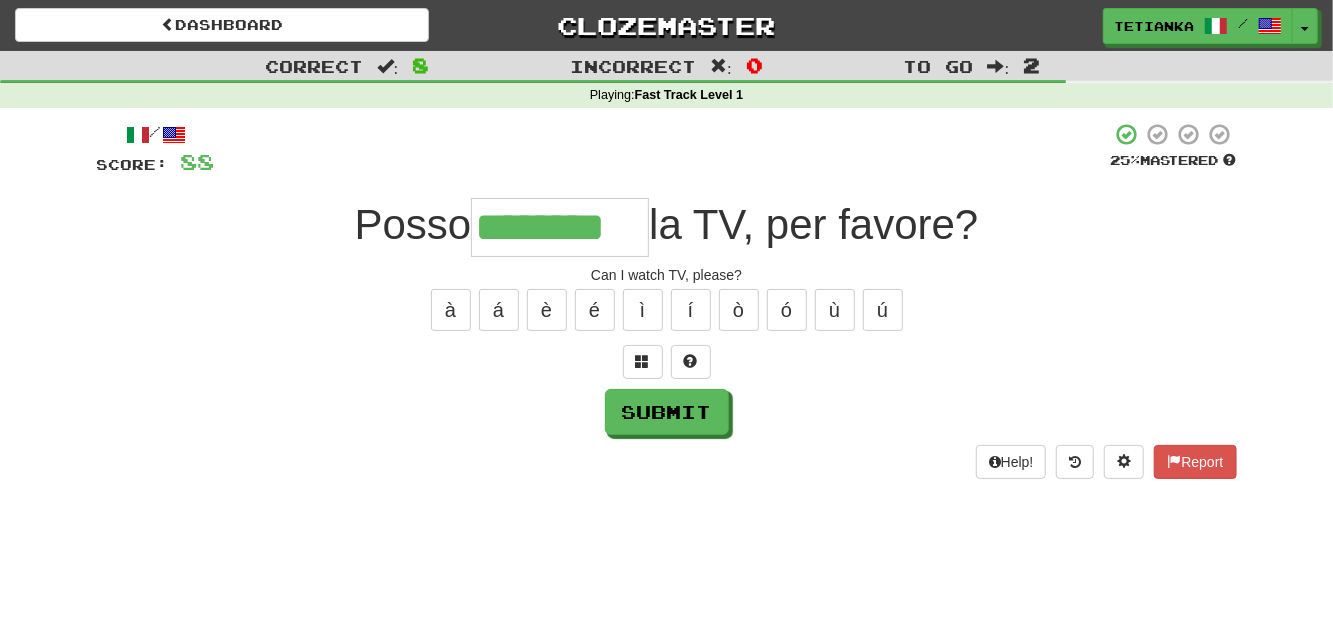 type on "********" 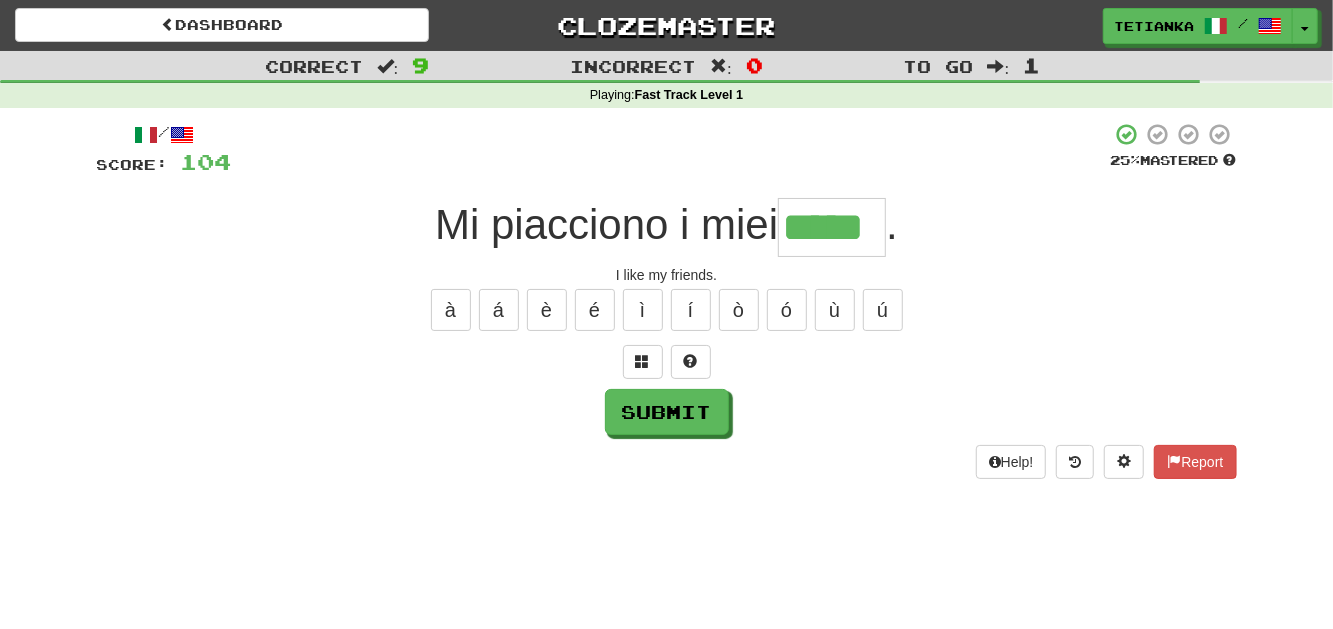 type on "*****" 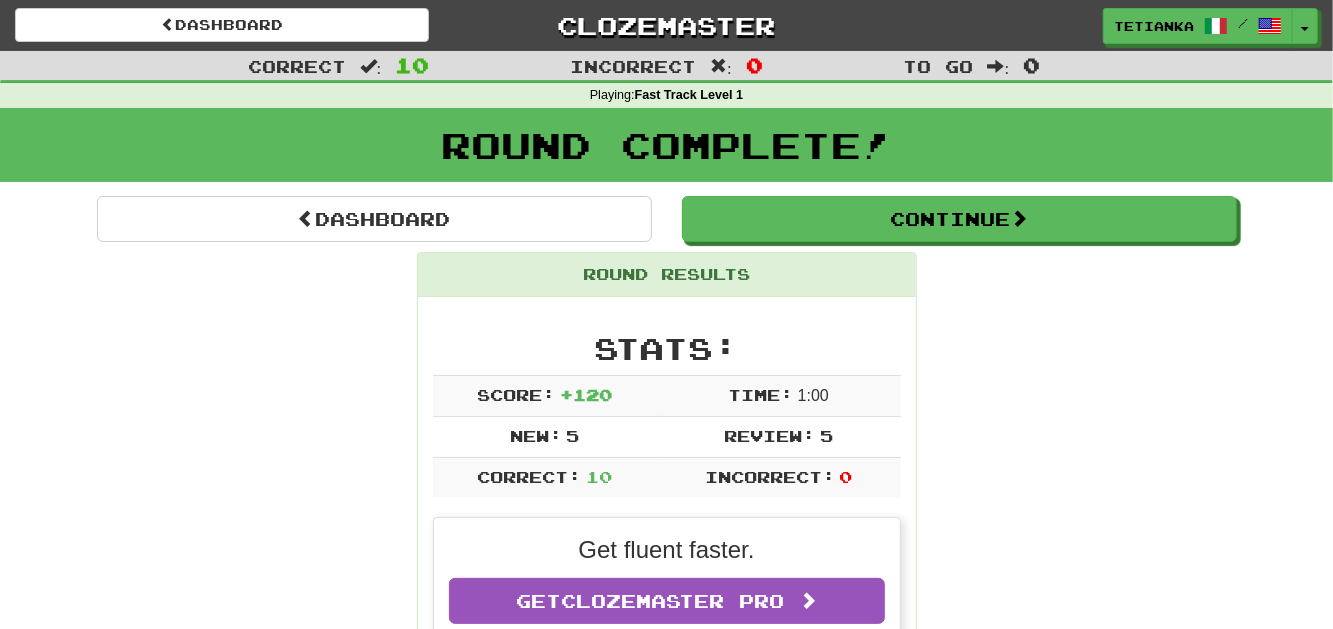 click on "Score:   + 120 Time:   1 : 0 0 New:   5 Review:   5 Correct:   10 Incorrect:   0 Get fluent faster. Get  Clozemaster Pro   Progress: Fast Track Level 1 Playing:  425  /  1000 + 5 42% 42.5% Mastered:  5  /  1000 0.5% Ready for Review:  15  /  Level:  71 2051  points to level  72  - keep going! Ranked:  690 th  this week Sentences:  Report Lui è mio  zio . He is my uncle.  Report Prendi la mia  mano . Take my hand.  Report Conservalo  fino  a più tardi. Save it till later.  Report Attraversa la  strada  con attenzione. Cross the street carefully.  Report Lei ha i  capelli  lunghi. She has long hair.  Report Voglio  sedermi  qui. I want to sit here.  Report Ho fatto una  scommessa  sulla squadra. I made a bet on the team.  Report Vado ogni  anno . I go every year.  Report Posso  guardare  la TV, per favore? Can I watch TV, please?  Report Mi piacciono i miei  amici . I like my friends.  Dashboard Continue" at bounding box center (667, 1178) 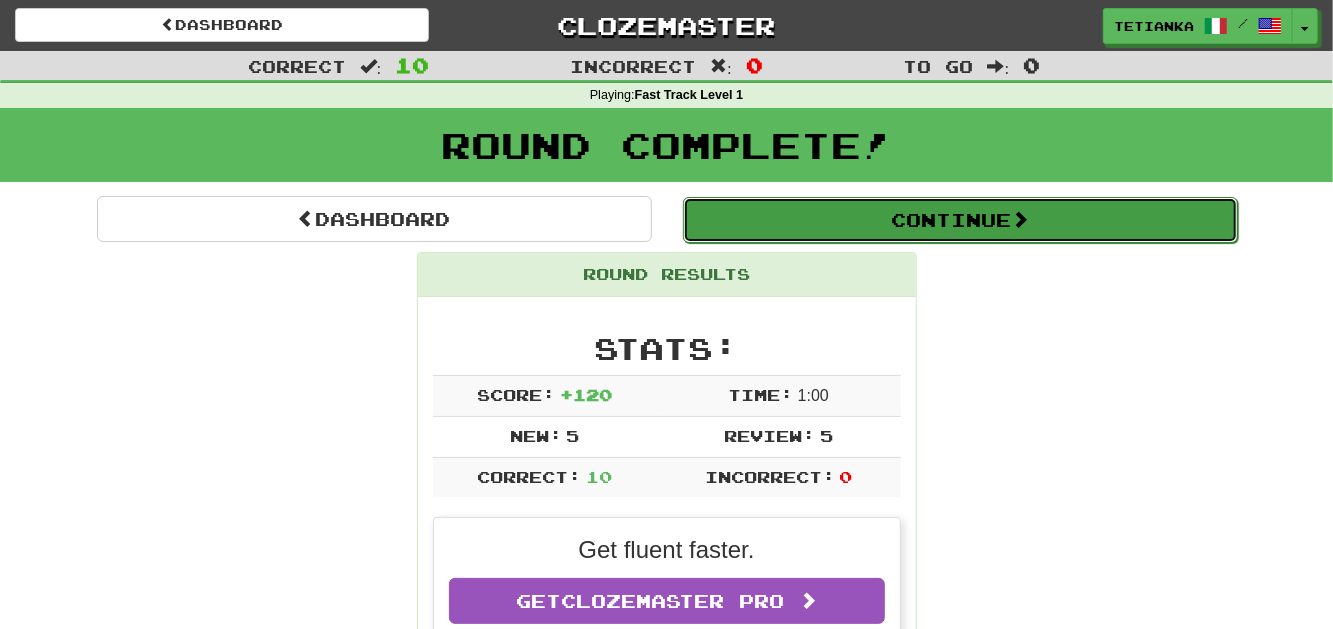 click on "Continue" at bounding box center (960, 220) 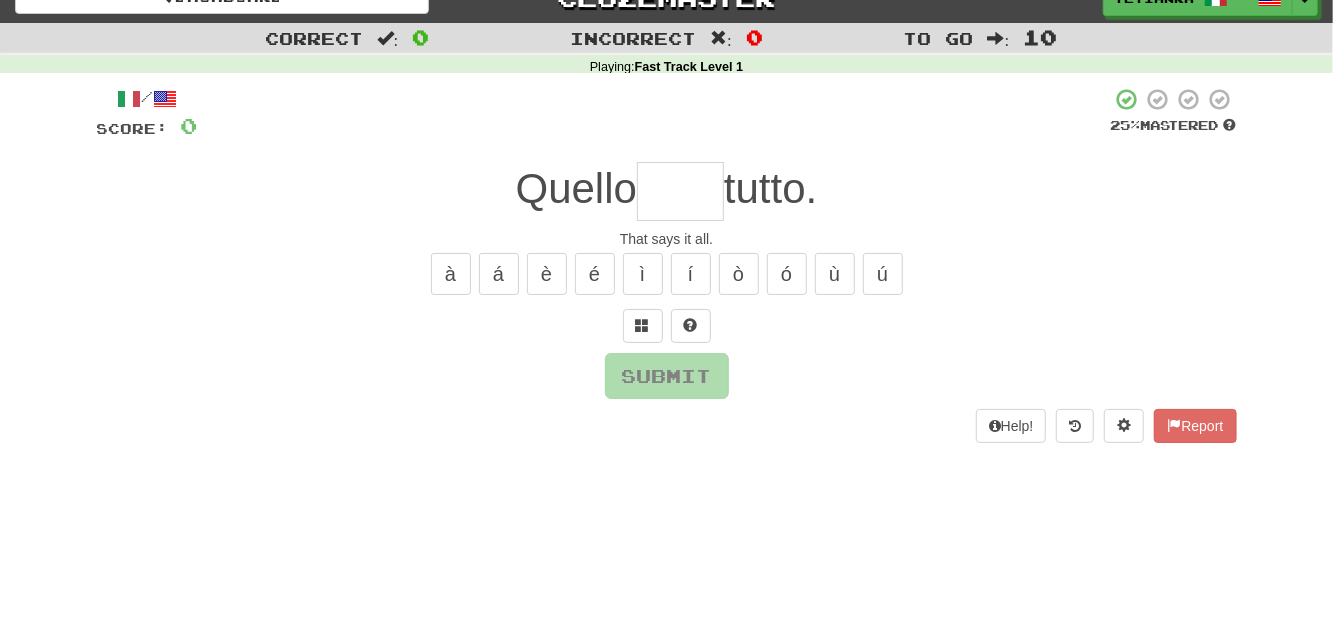 scroll, scrollTop: 32, scrollLeft: 0, axis: vertical 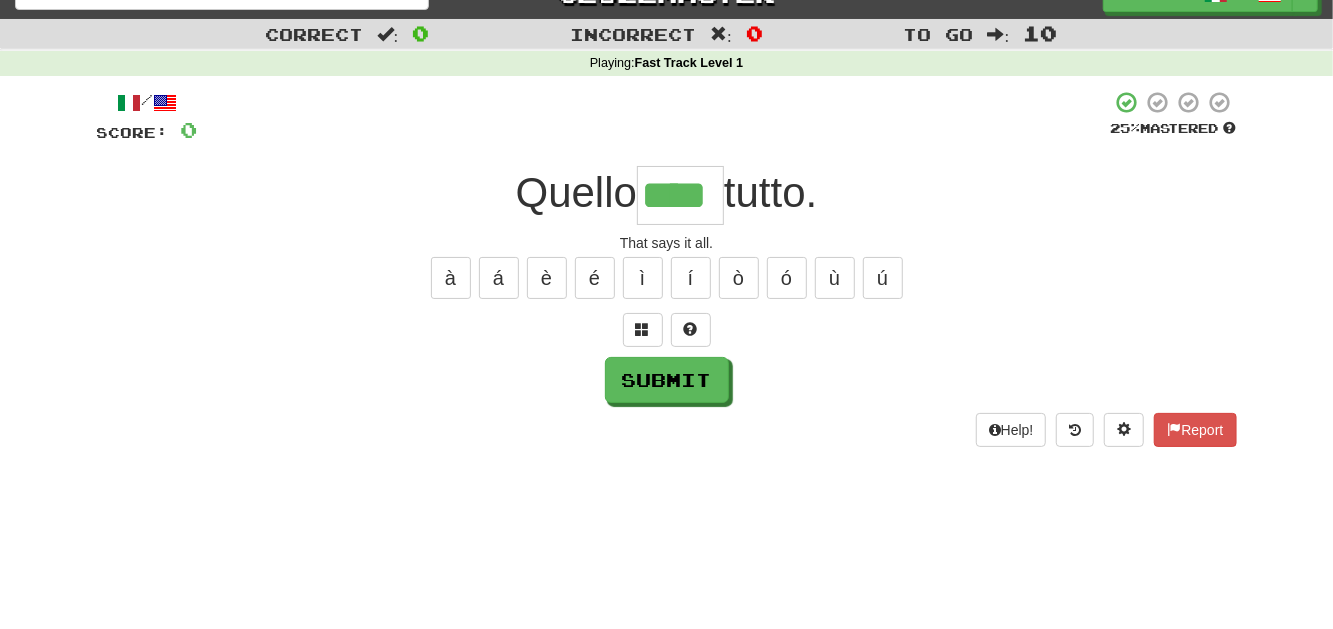 type on "****" 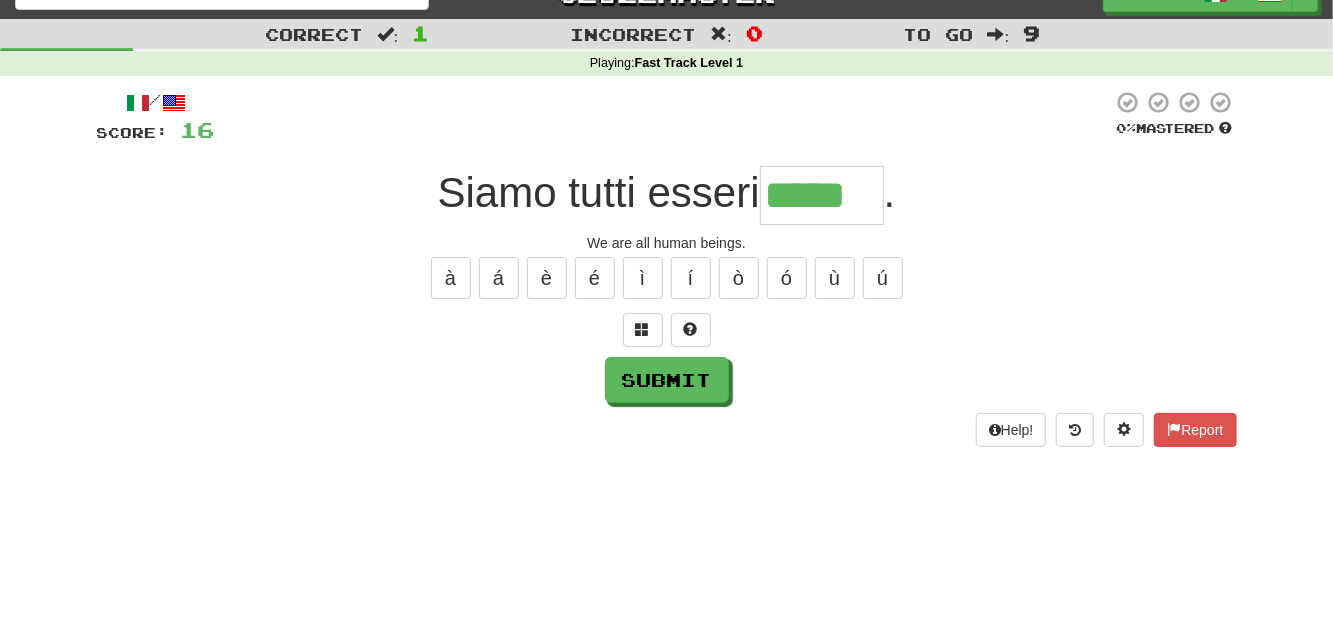 type on "*****" 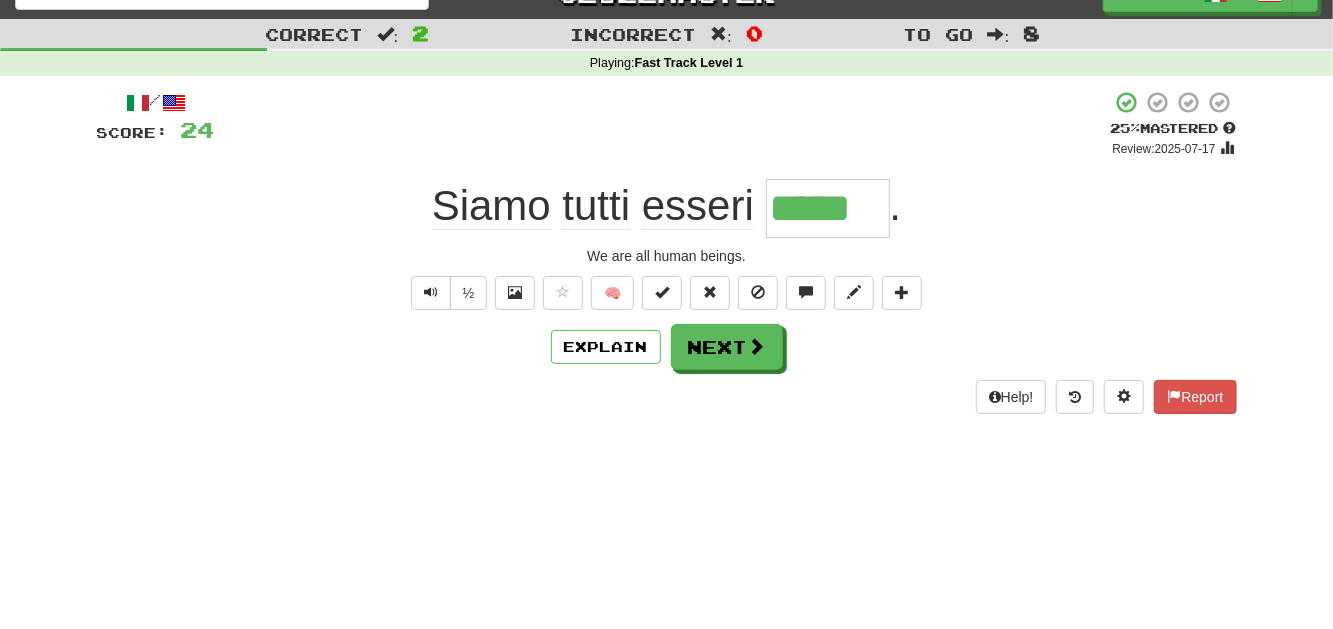 click on "Score:   24 + 8 25 %  Mastered Review:  2025-07-17 Siamo   tutti   esseri   ***** . We are all human beings. ½ 🧠 Explain Next  Help!  Report" at bounding box center (667, 252) 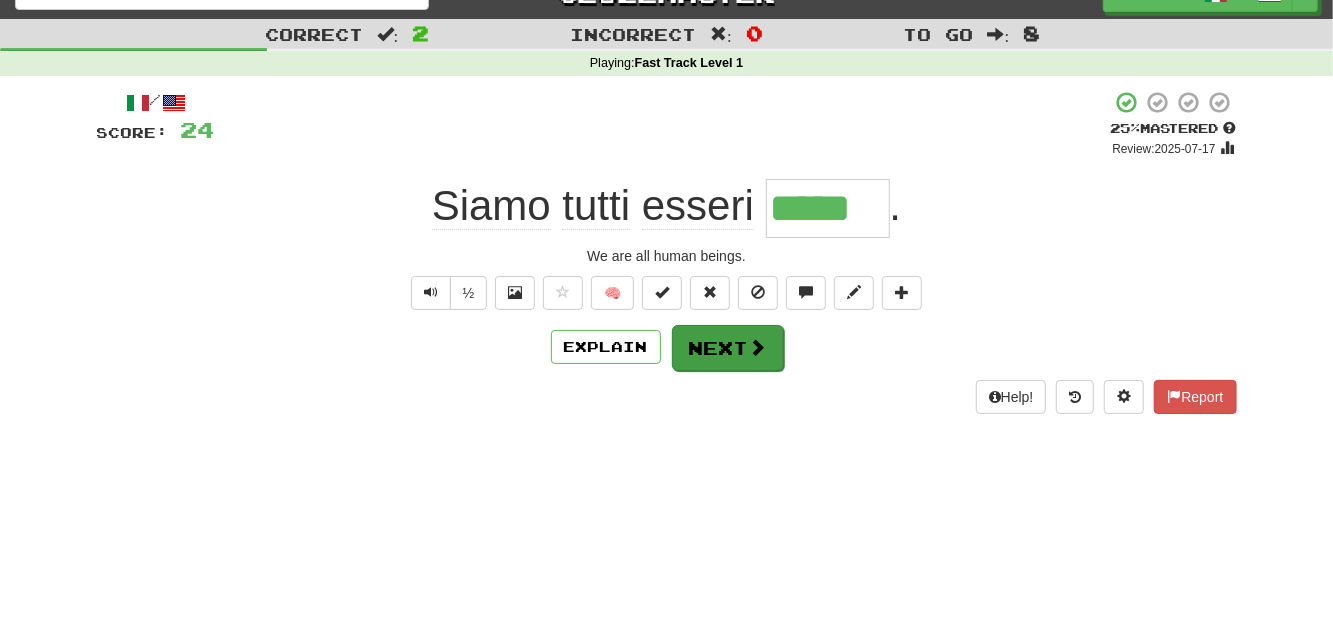 click on "Score:   24 + 8 25 %  Mastered Review:  2025-07-17 Siamo   tutti   esseri   ***** . We are all human beings. ½ 🧠 Explain Next  Help!  Report" at bounding box center (667, 252) 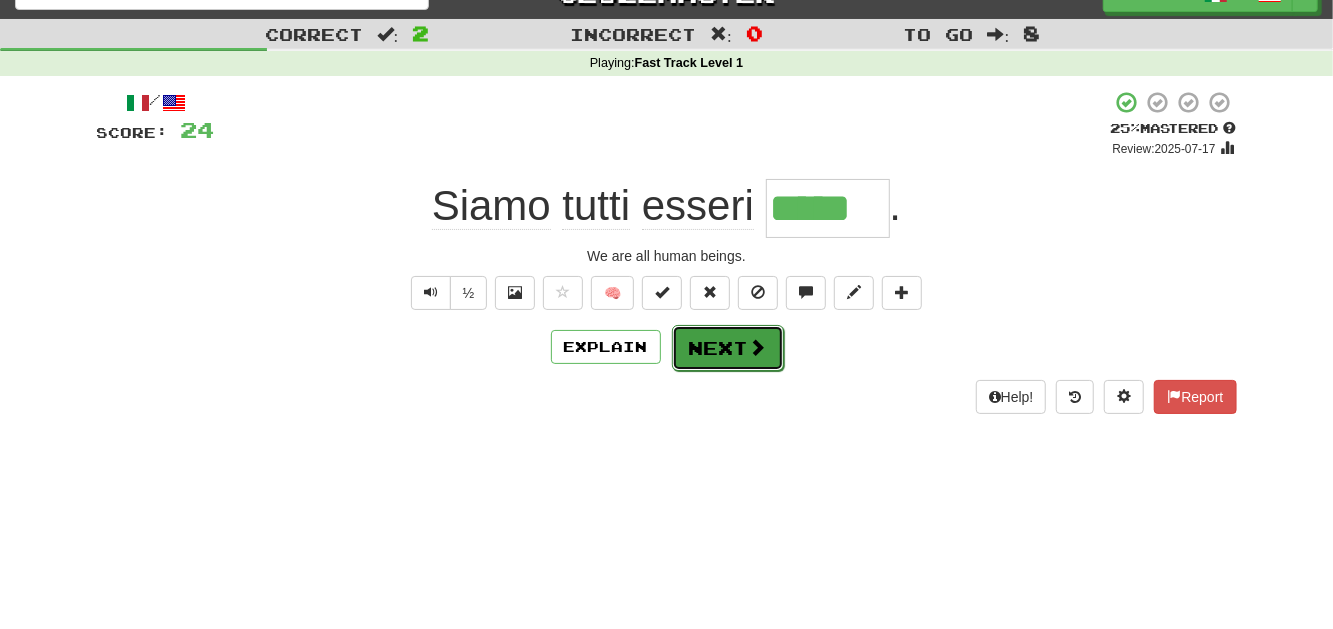 click on "Next" at bounding box center (728, 348) 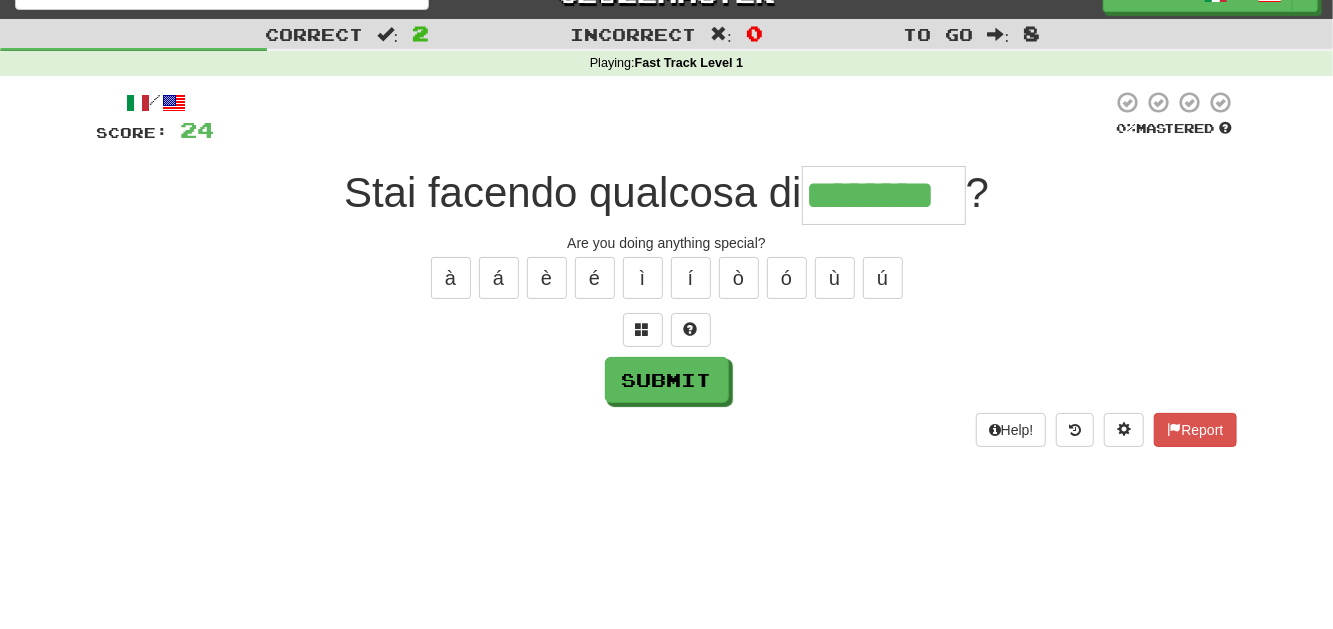type on "********" 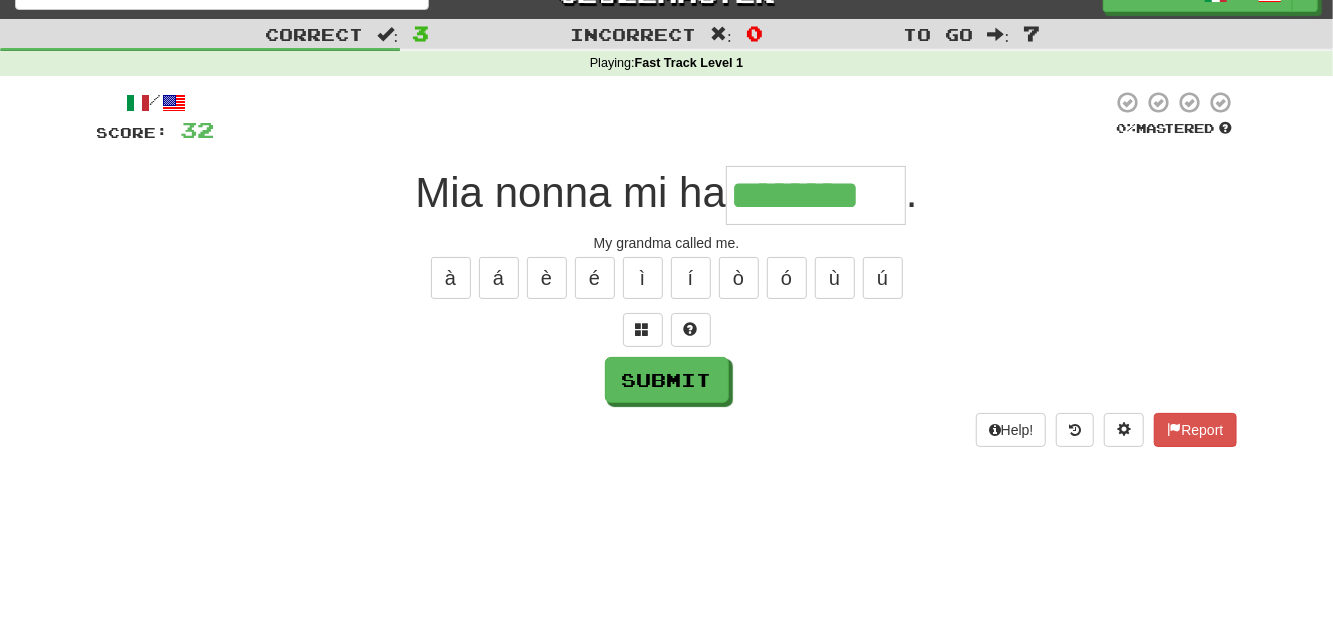 type on "********" 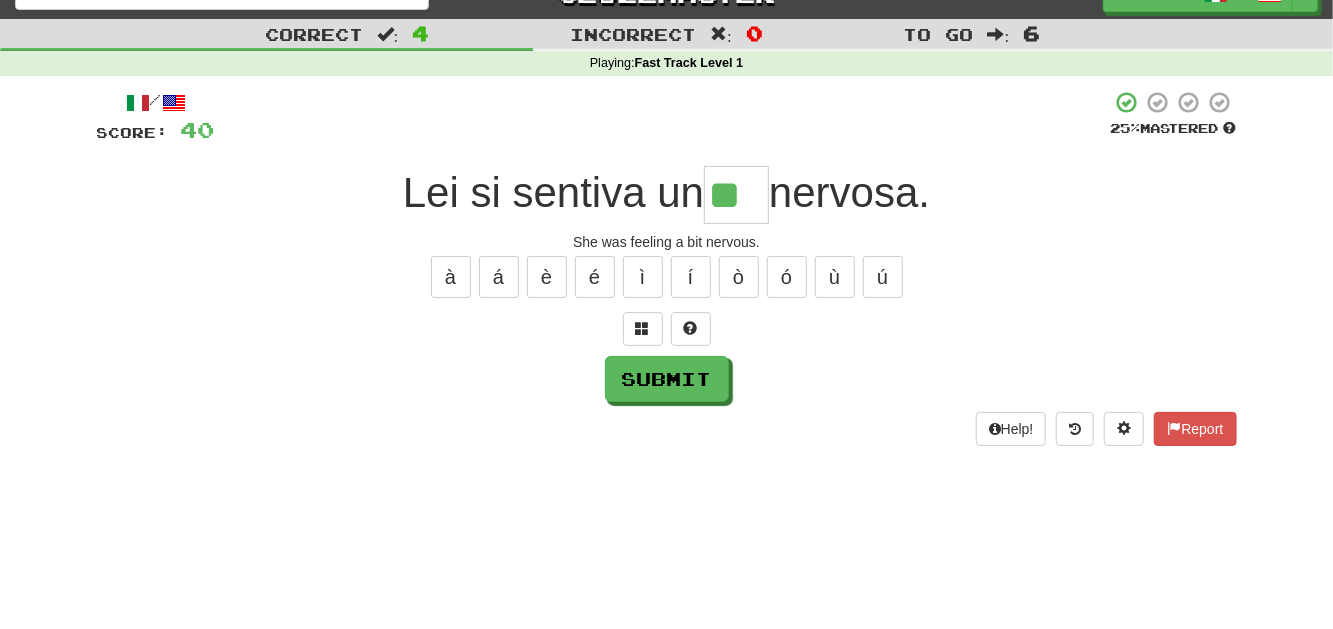 scroll, scrollTop: 0, scrollLeft: 0, axis: both 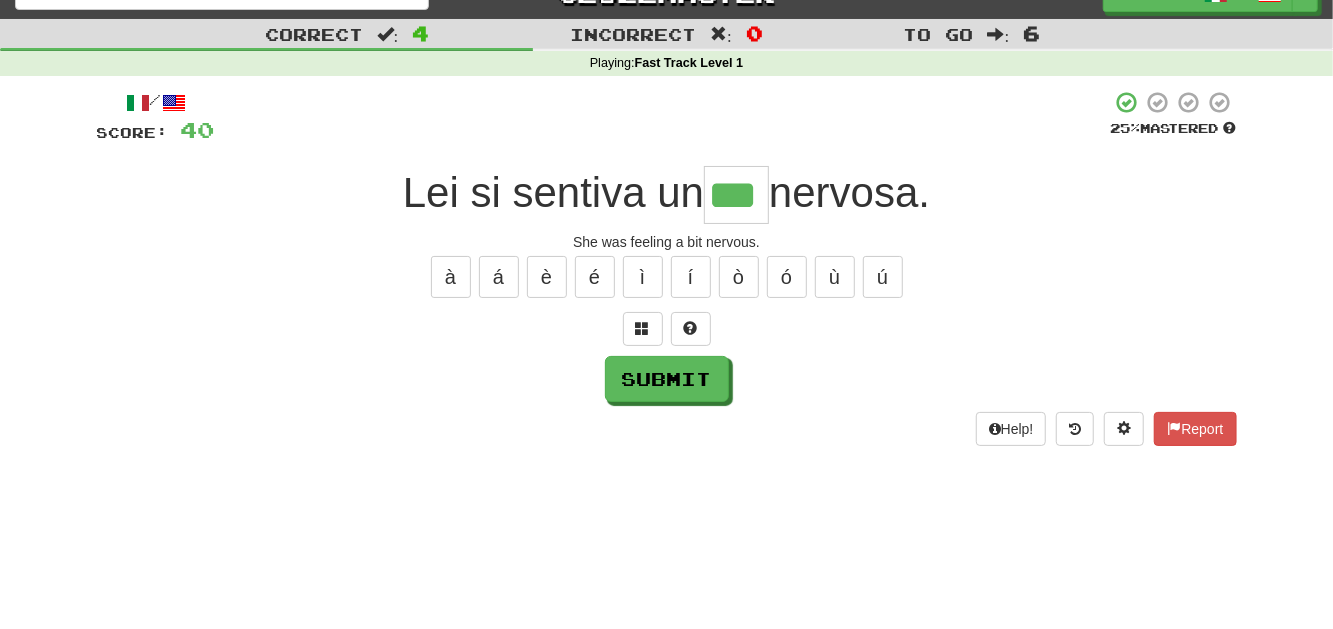 type on "***" 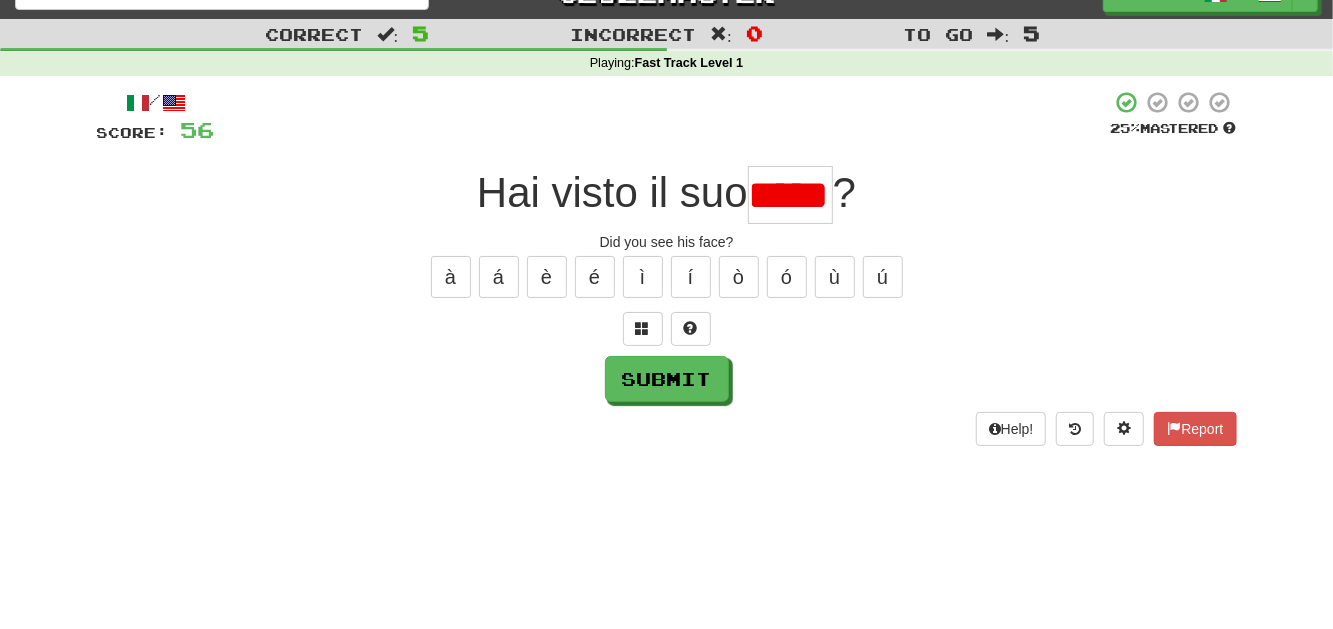 scroll, scrollTop: 0, scrollLeft: 0, axis: both 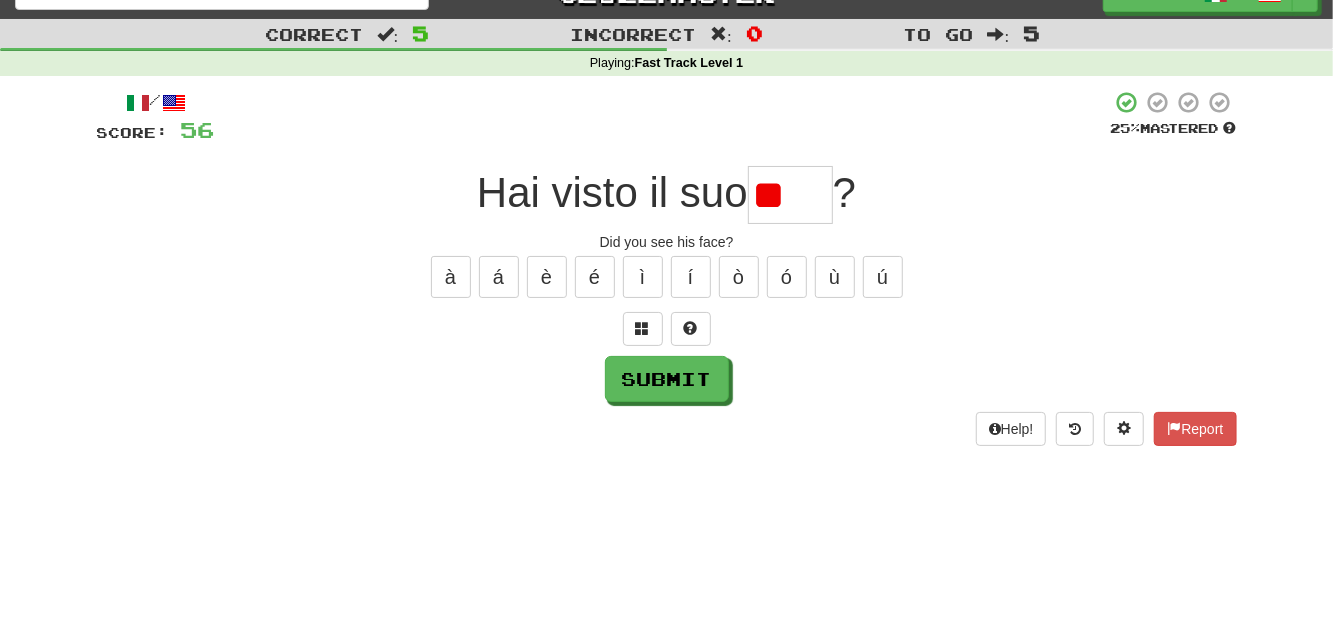 type on "*" 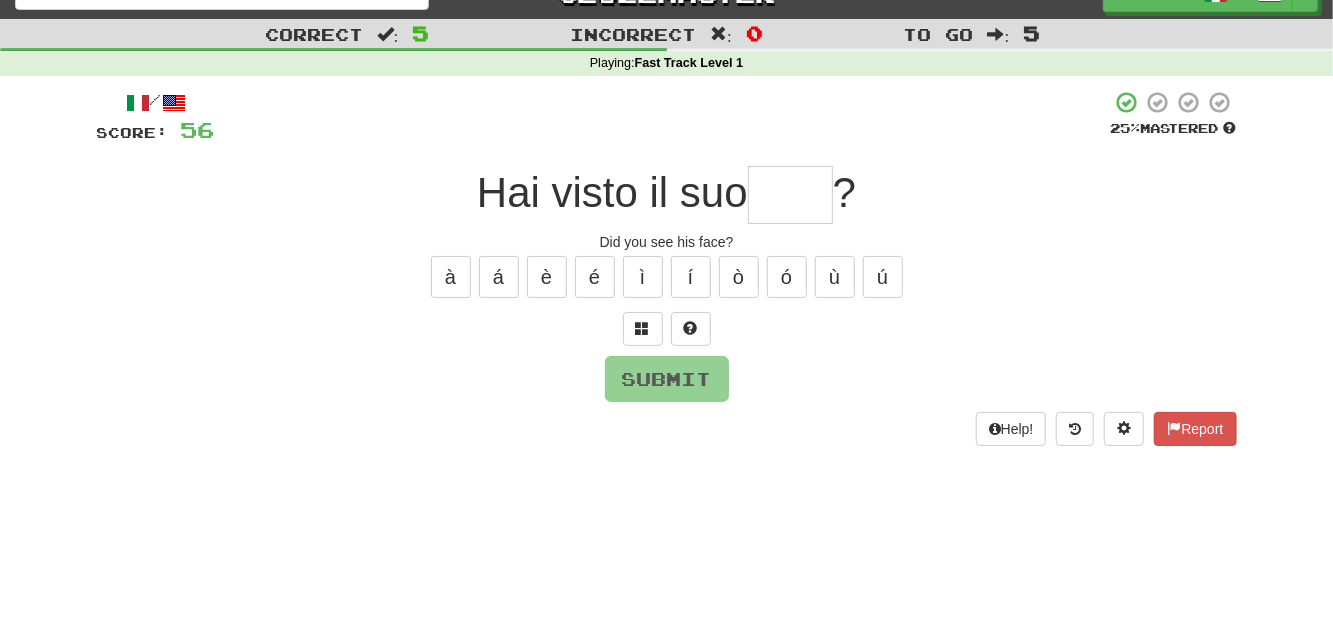type on "*" 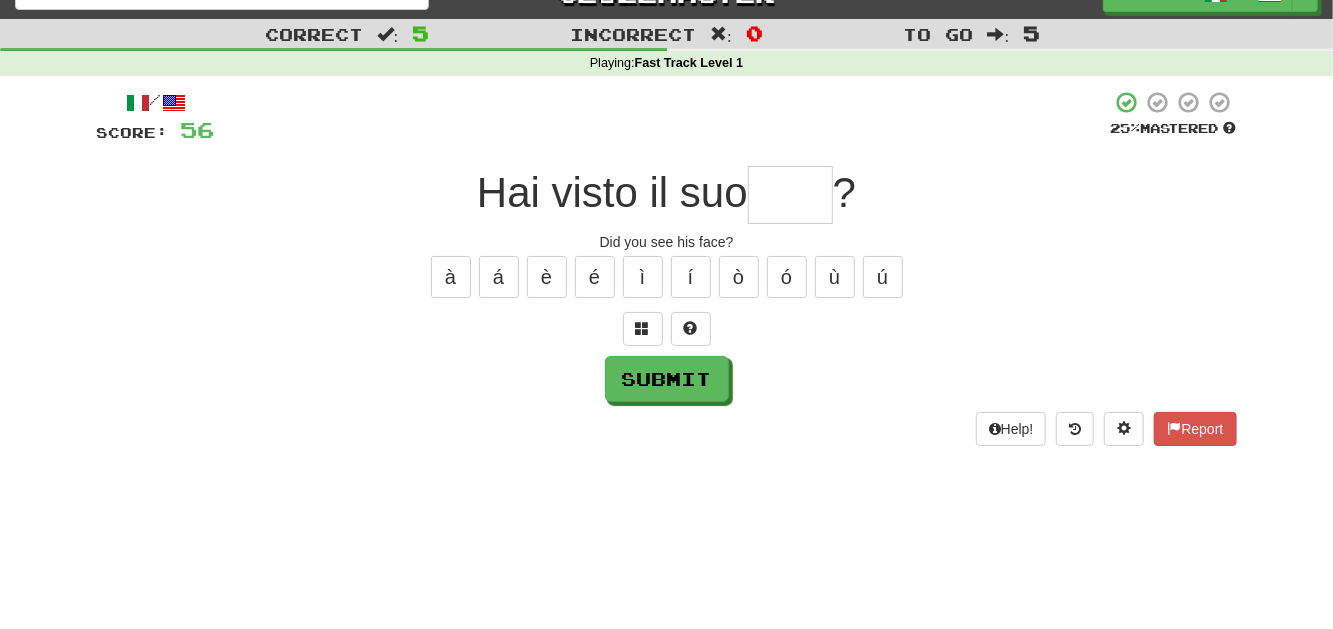 type on "*" 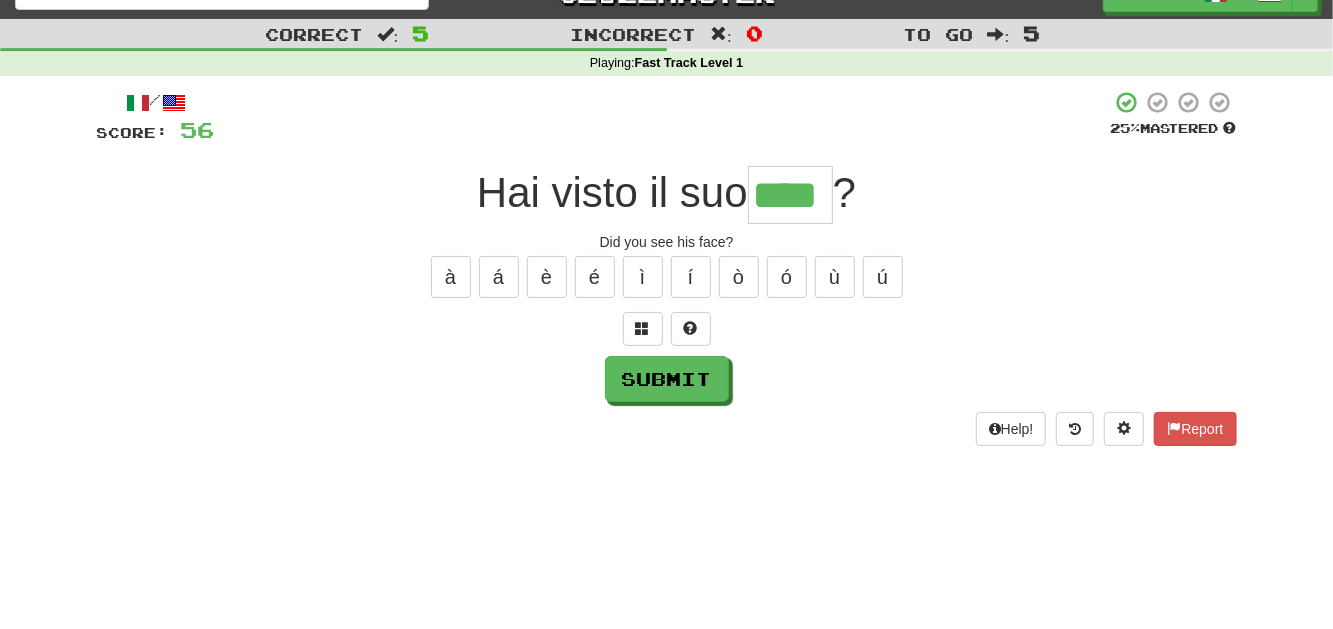 type on "****" 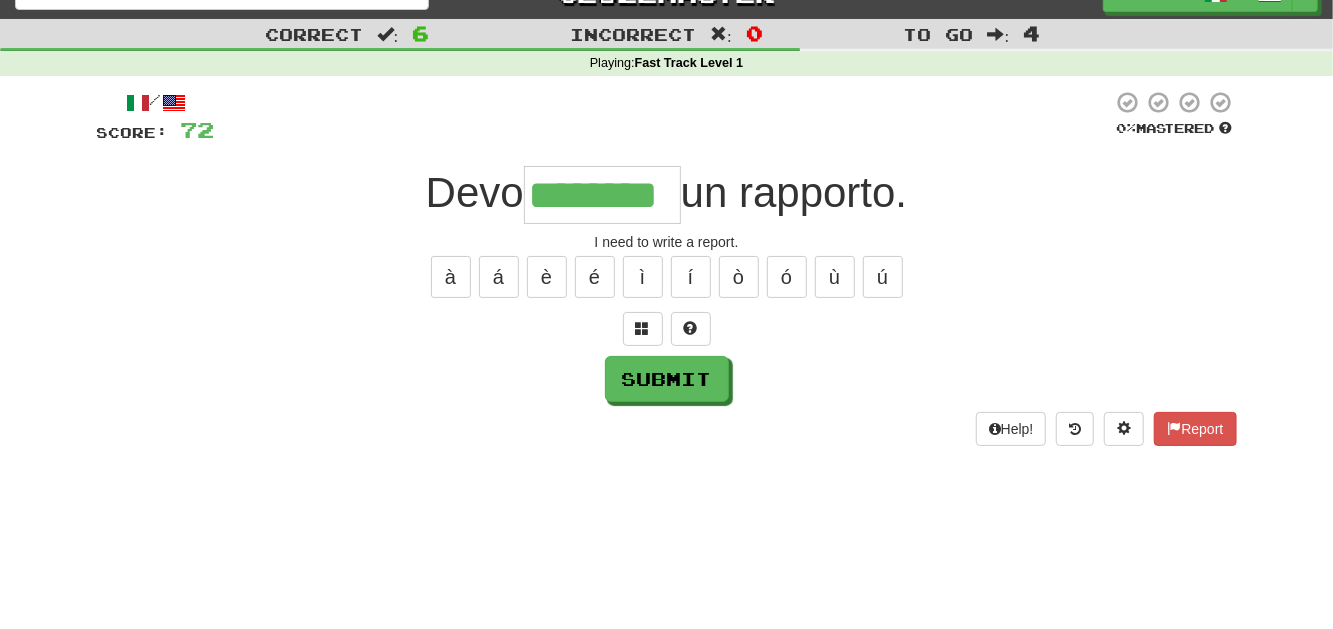 type on "********" 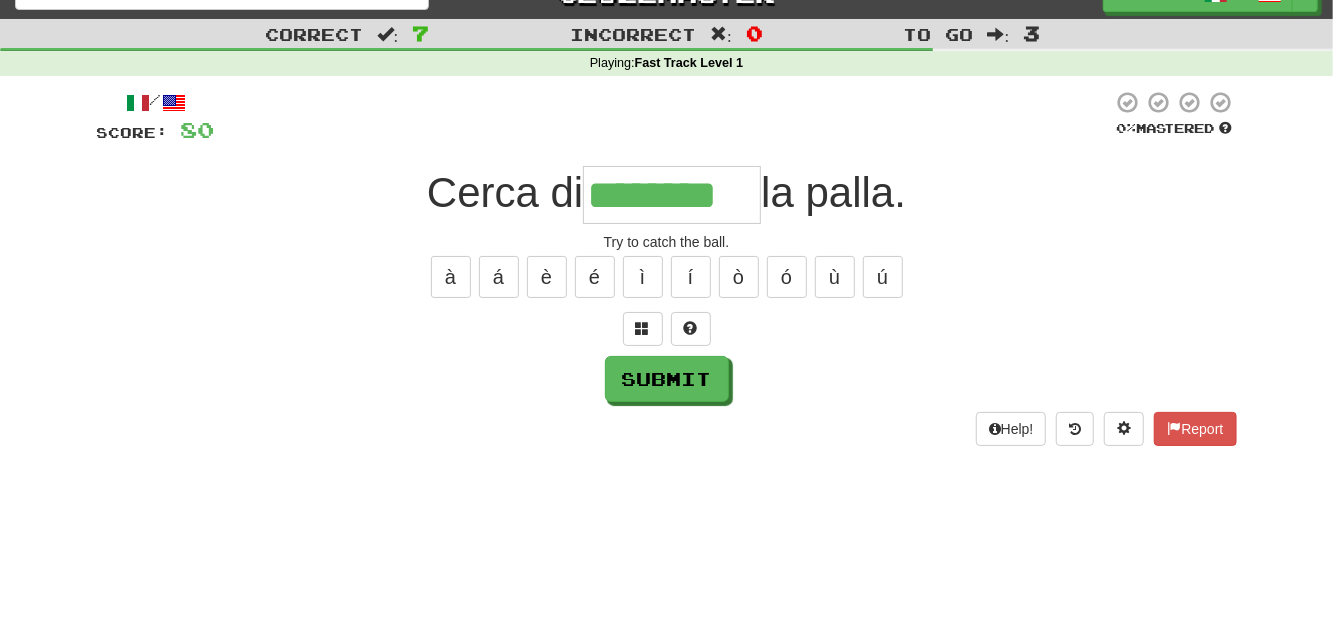 type on "********" 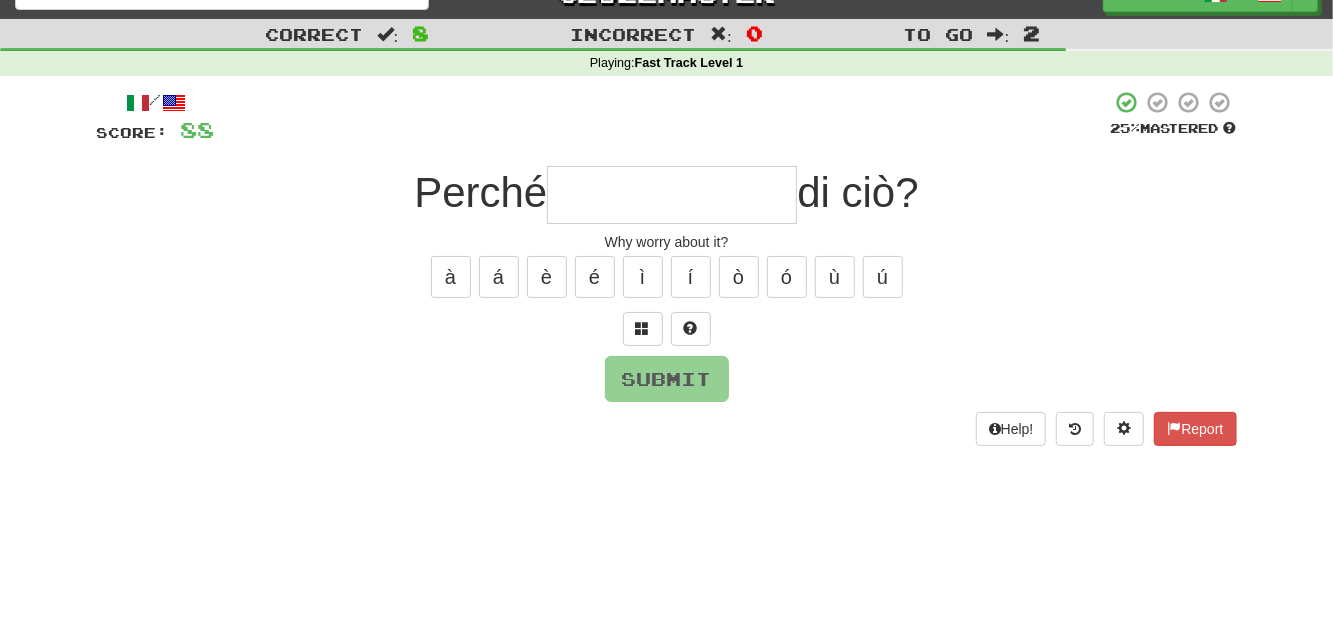 type on "*" 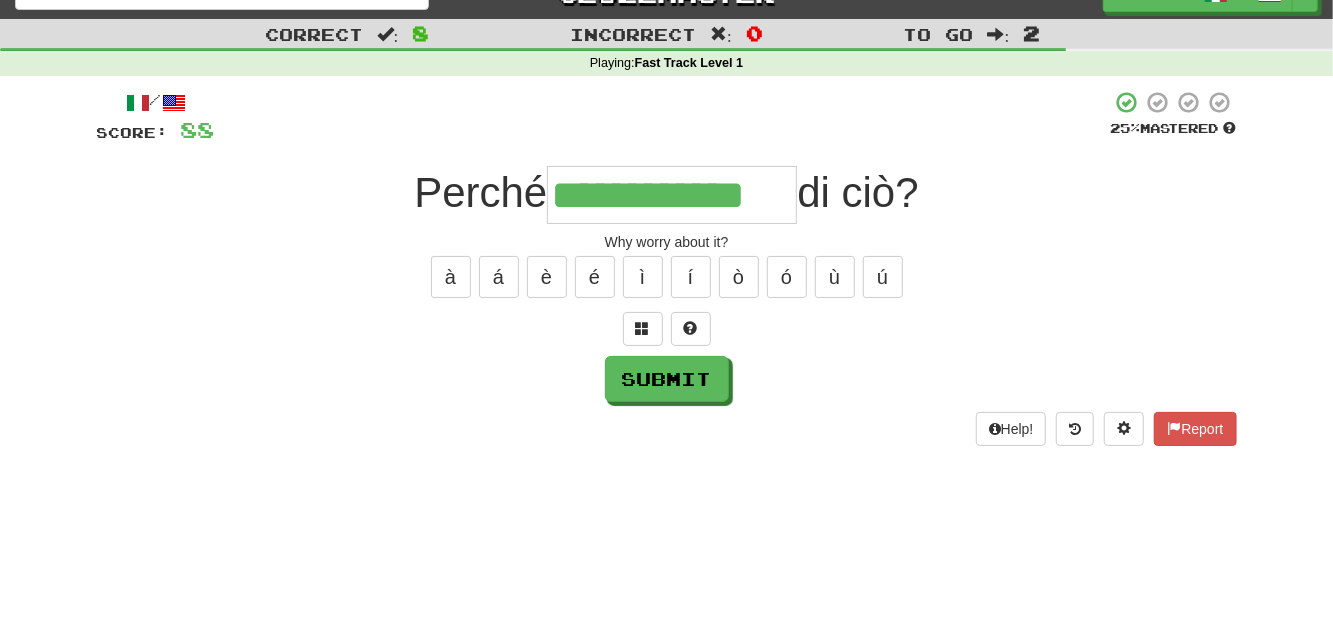 type on "**********" 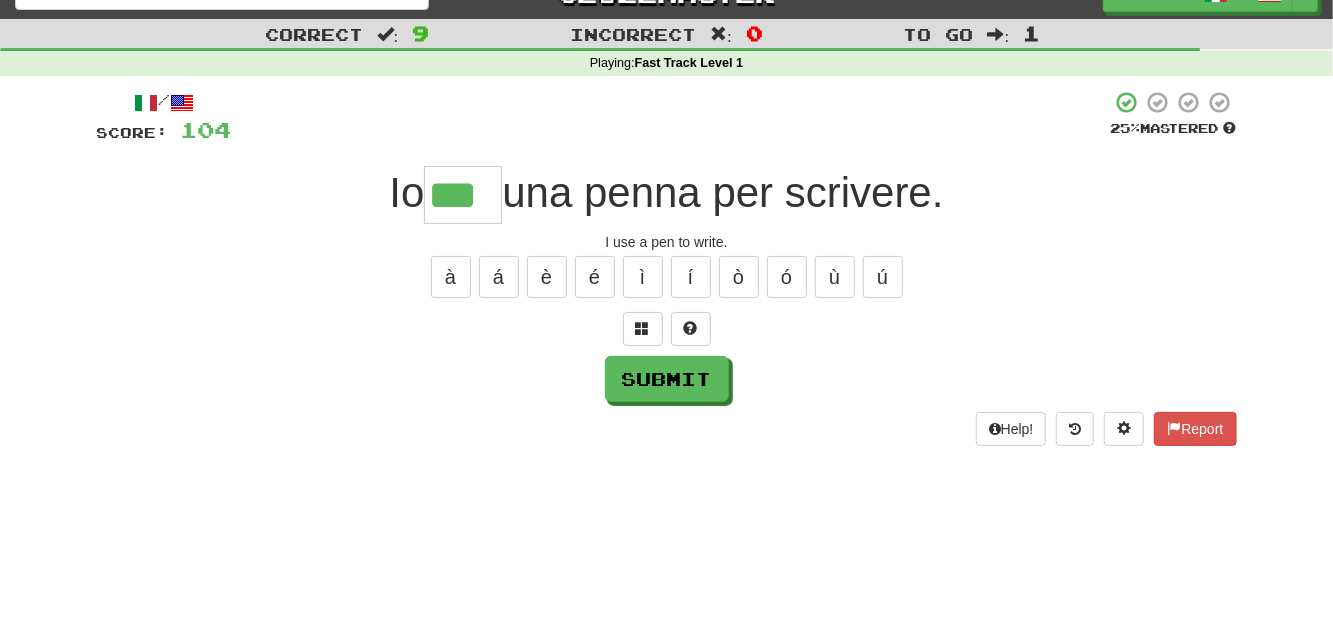 type on "***" 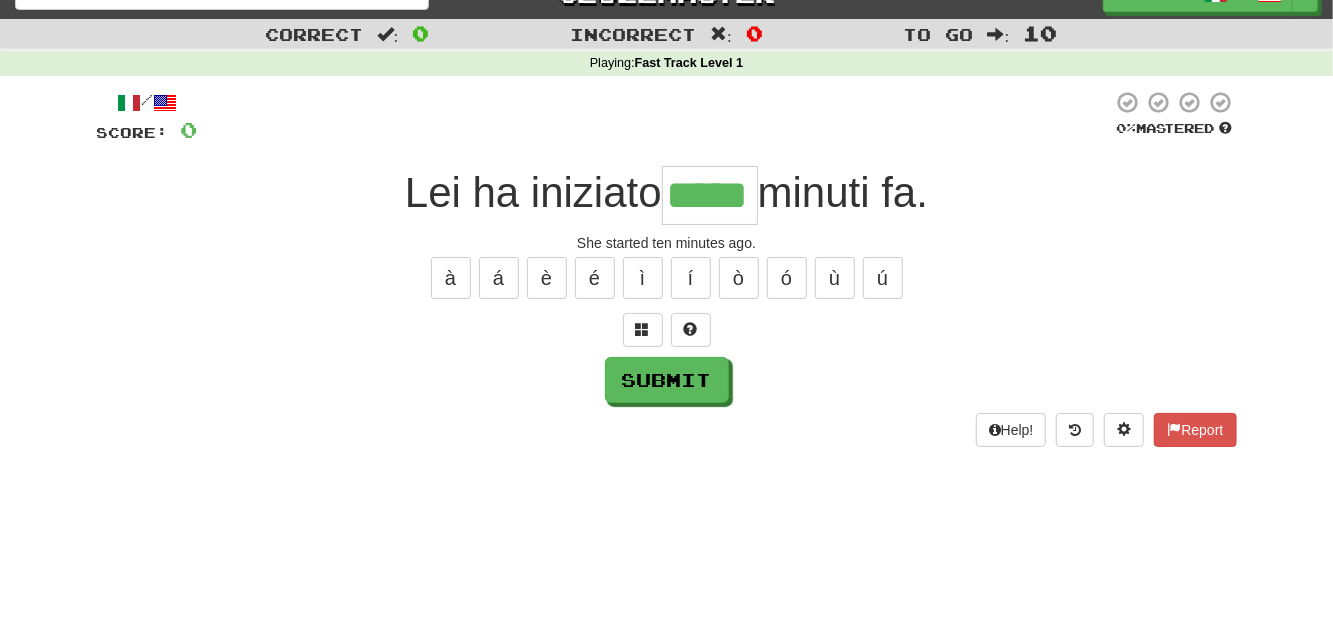 type on "*****" 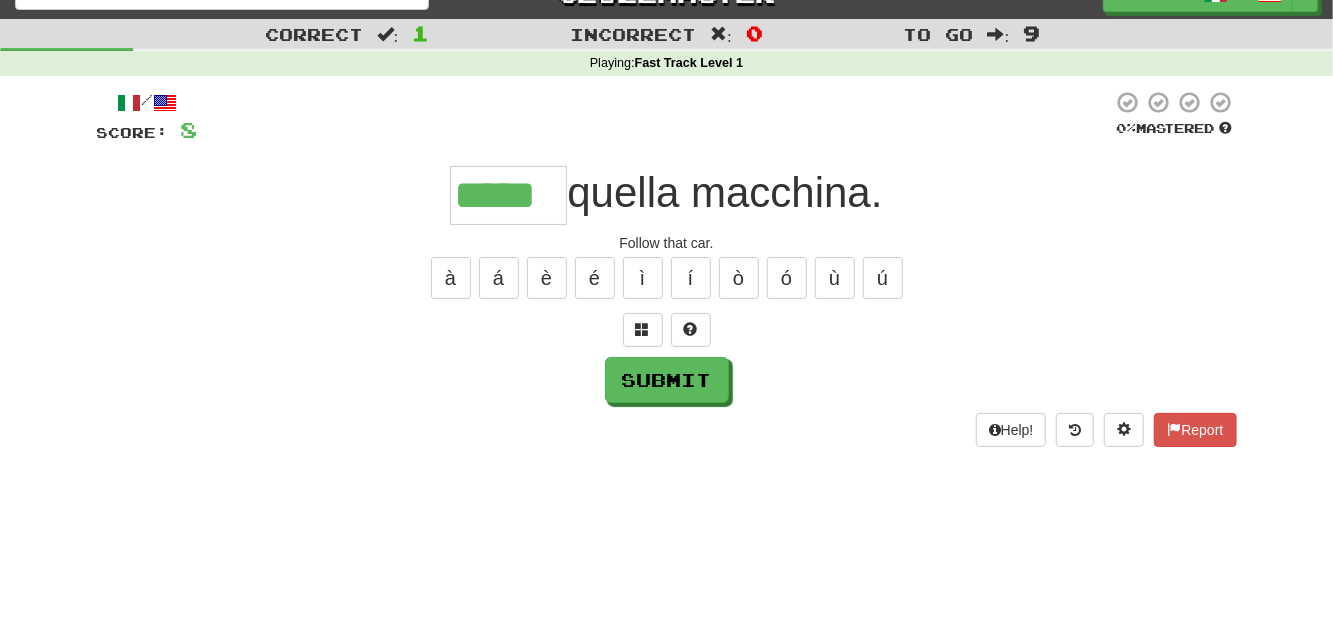 type on "*****" 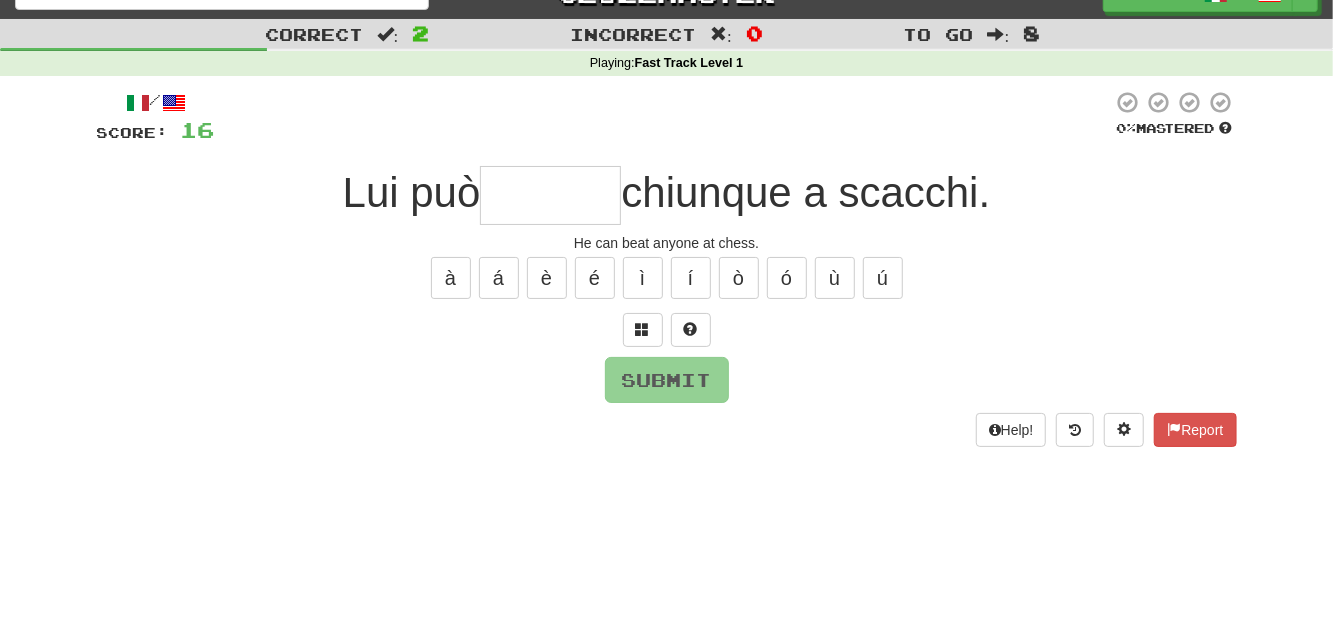 type on "*" 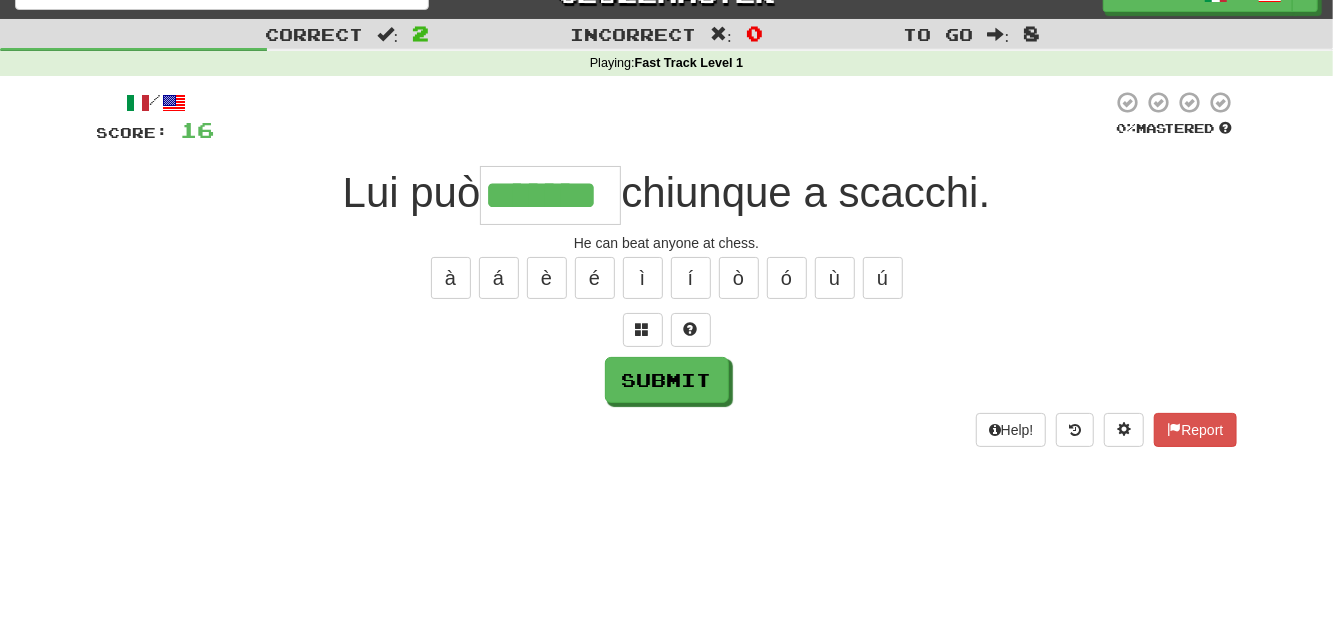 type on "*******" 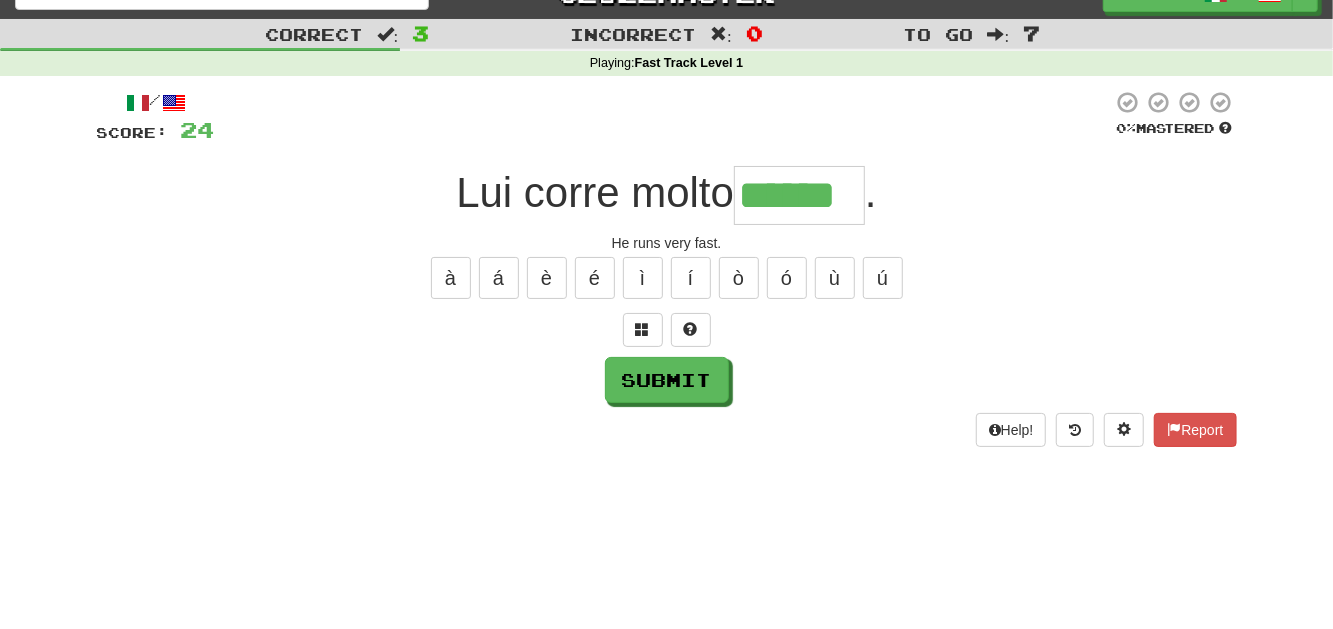 type on "******" 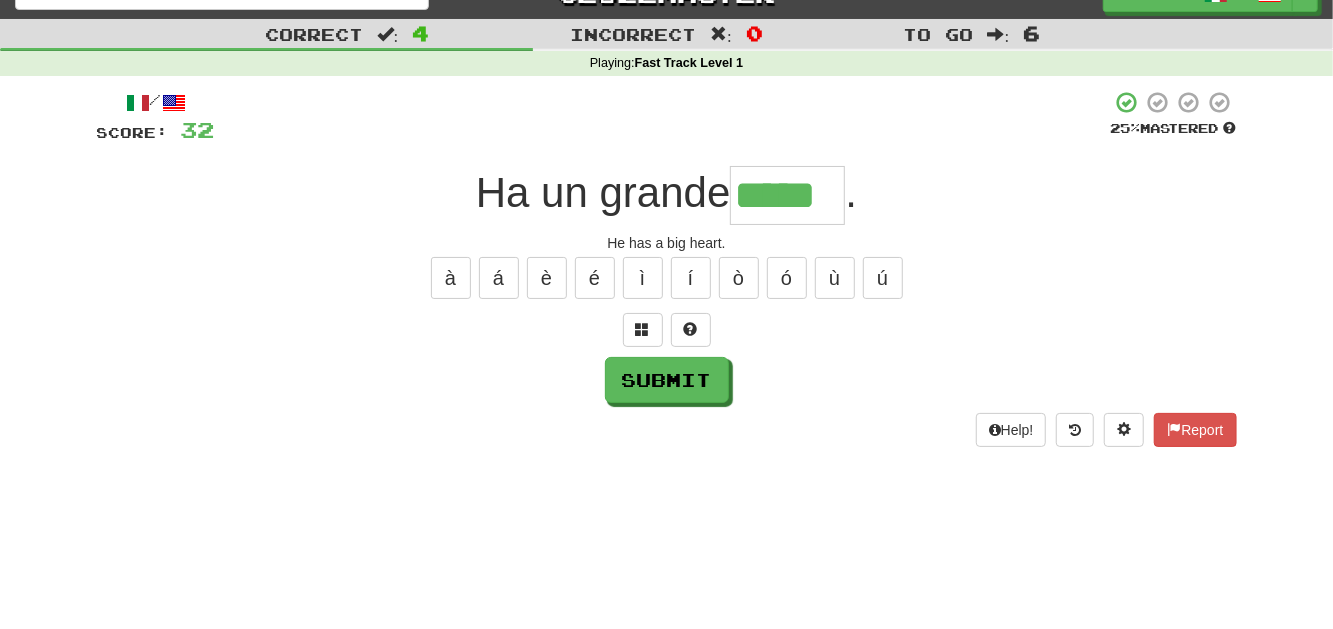 type on "*****" 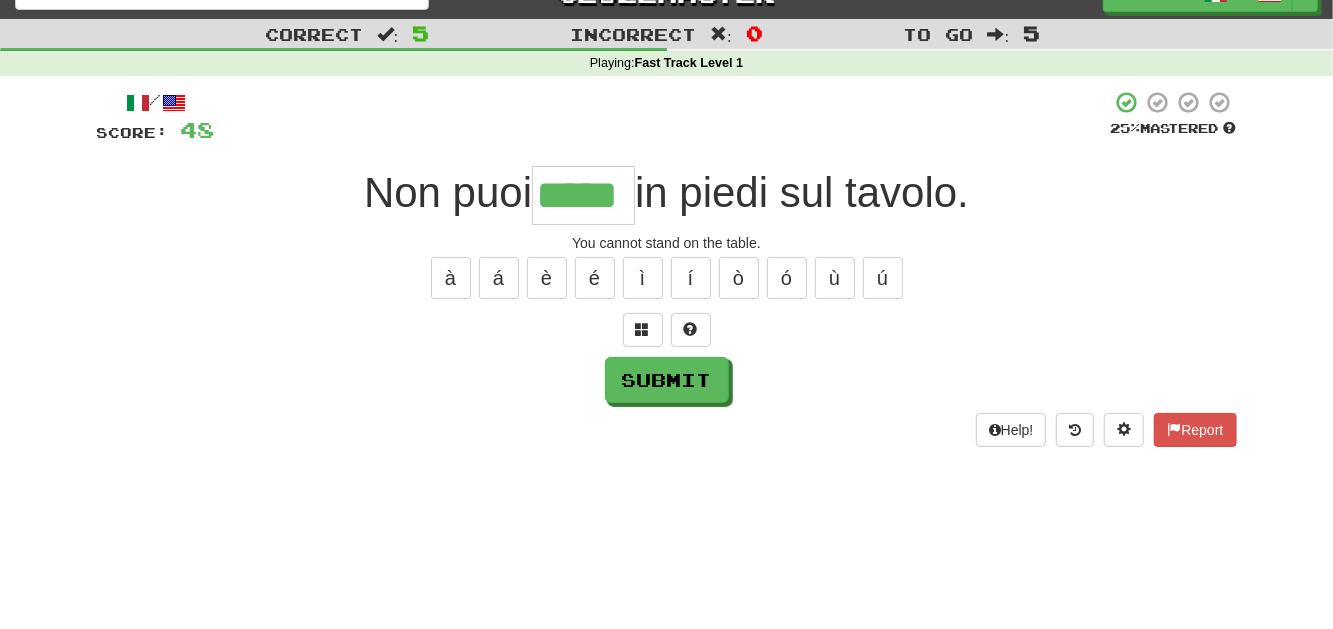 type on "*****" 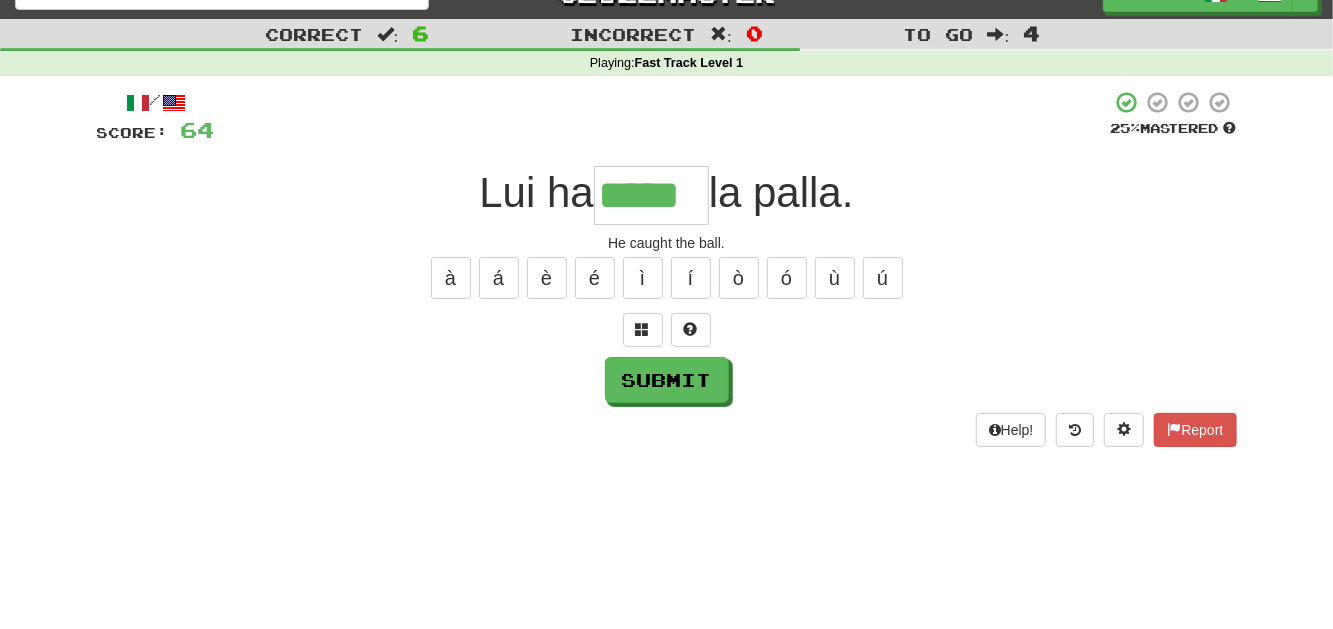 type on "*****" 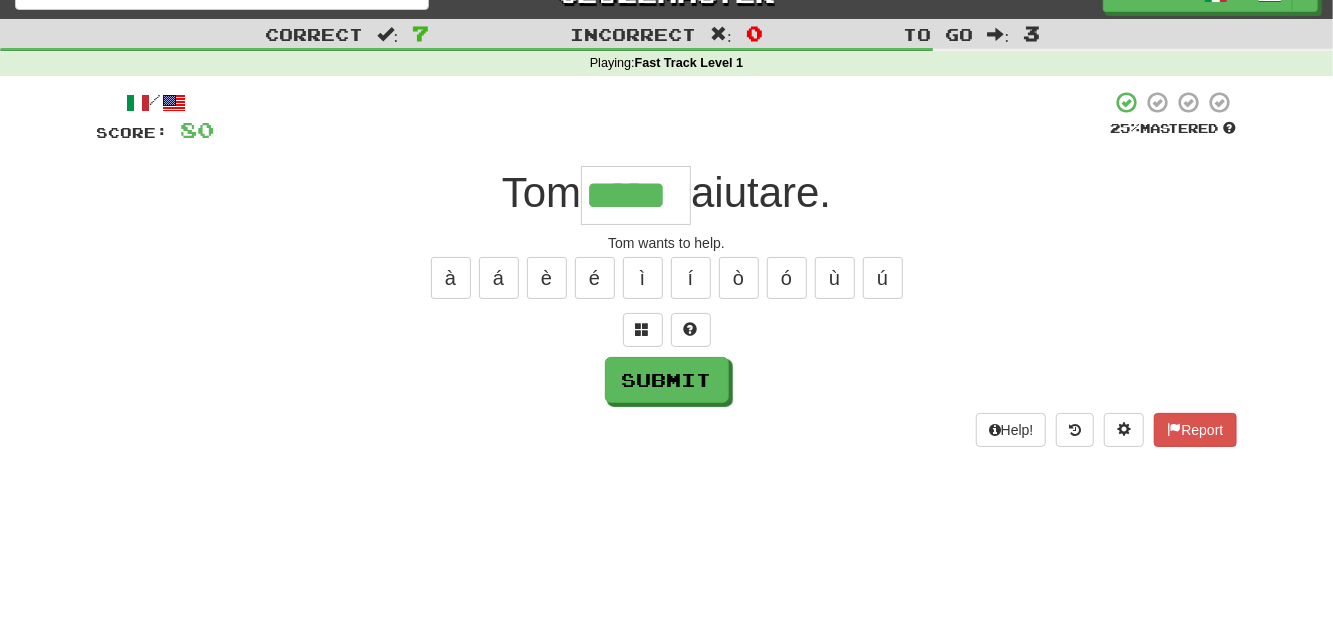 type on "*****" 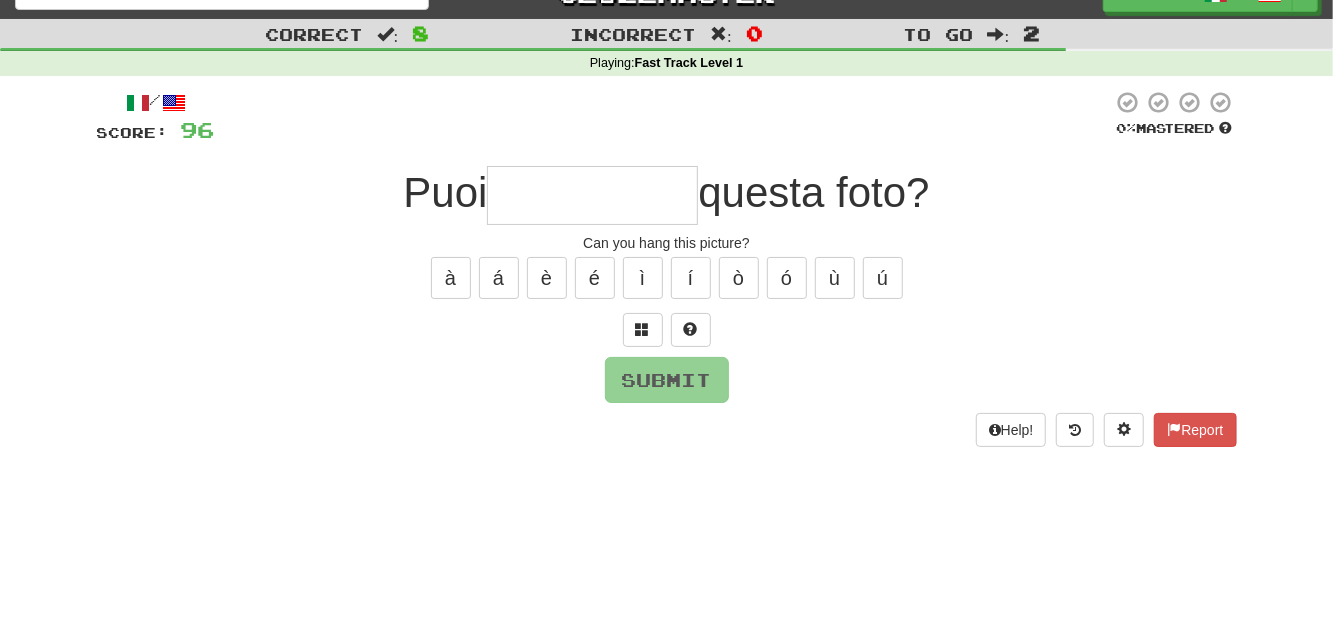 type on "*" 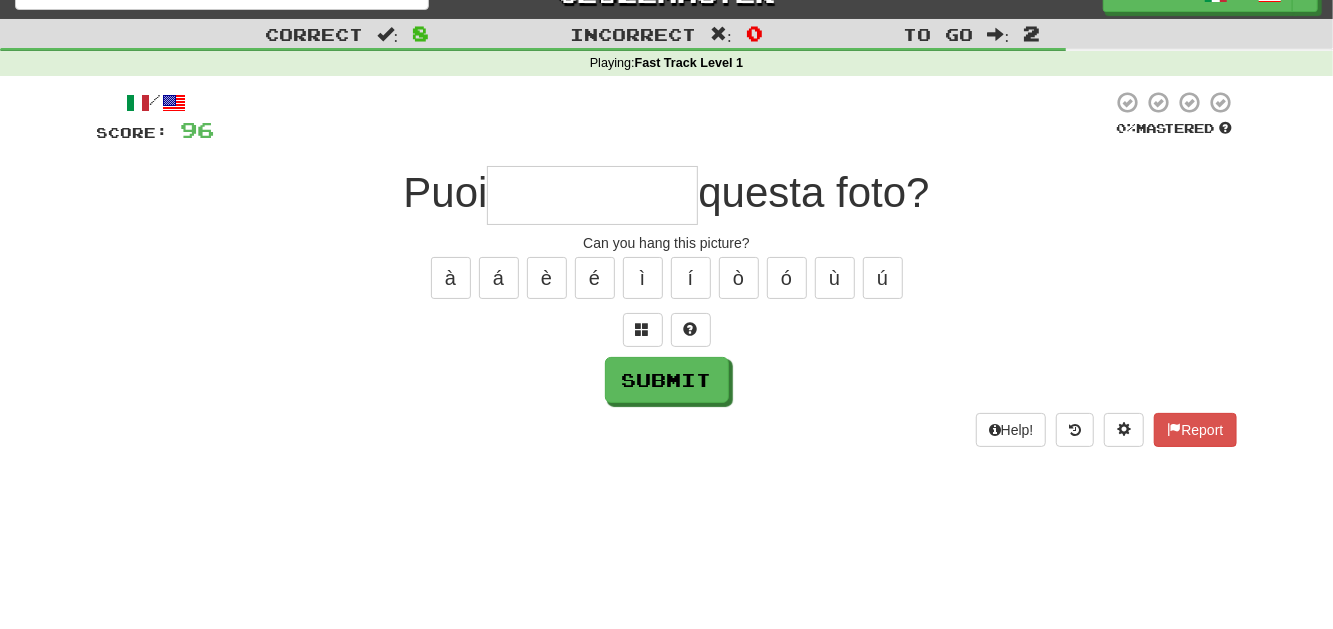 type on "*" 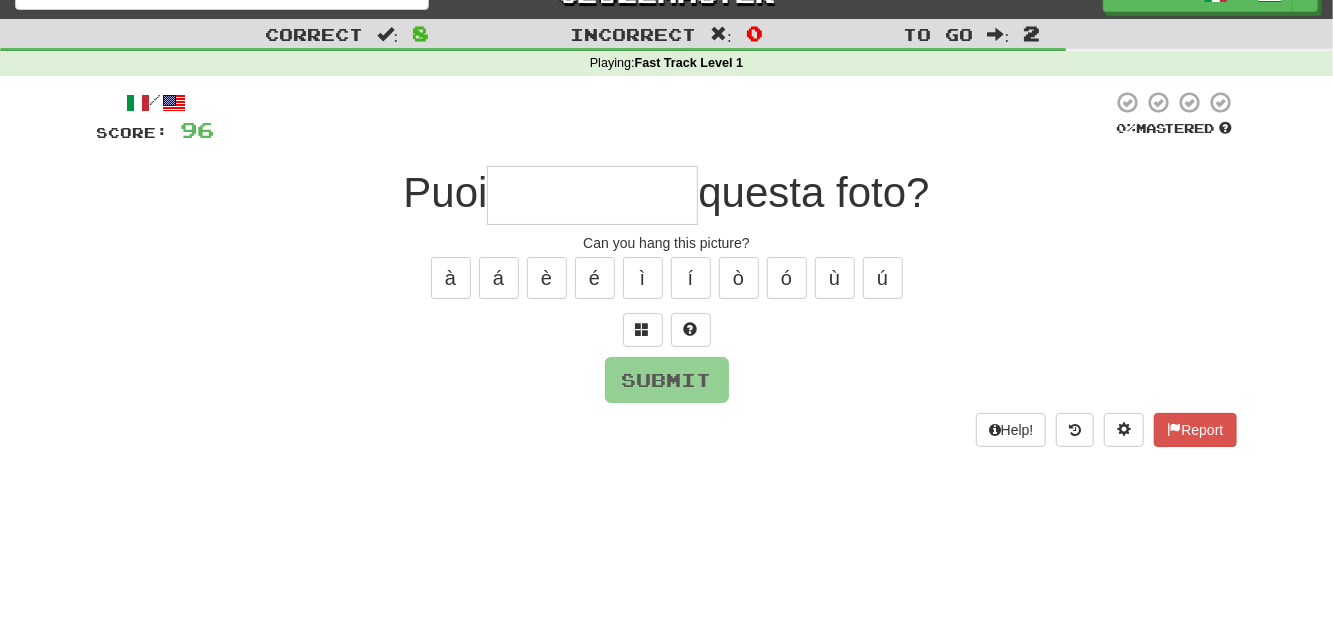 type on "*" 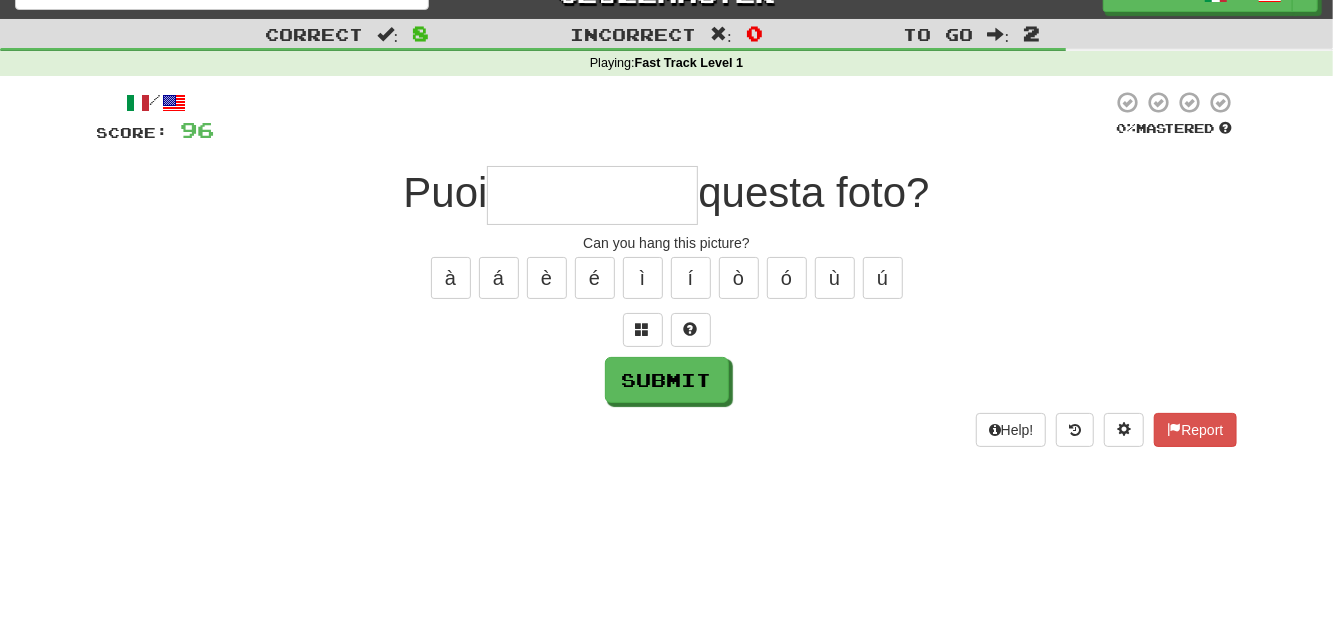 type on "*" 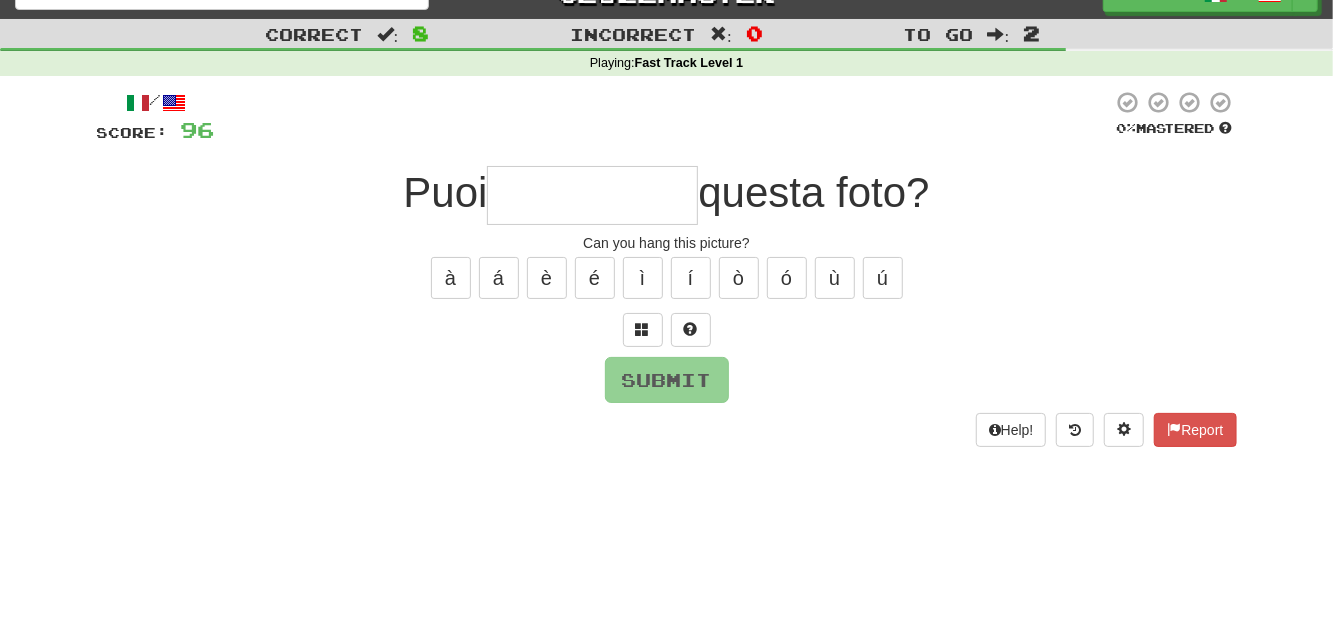 type on "*" 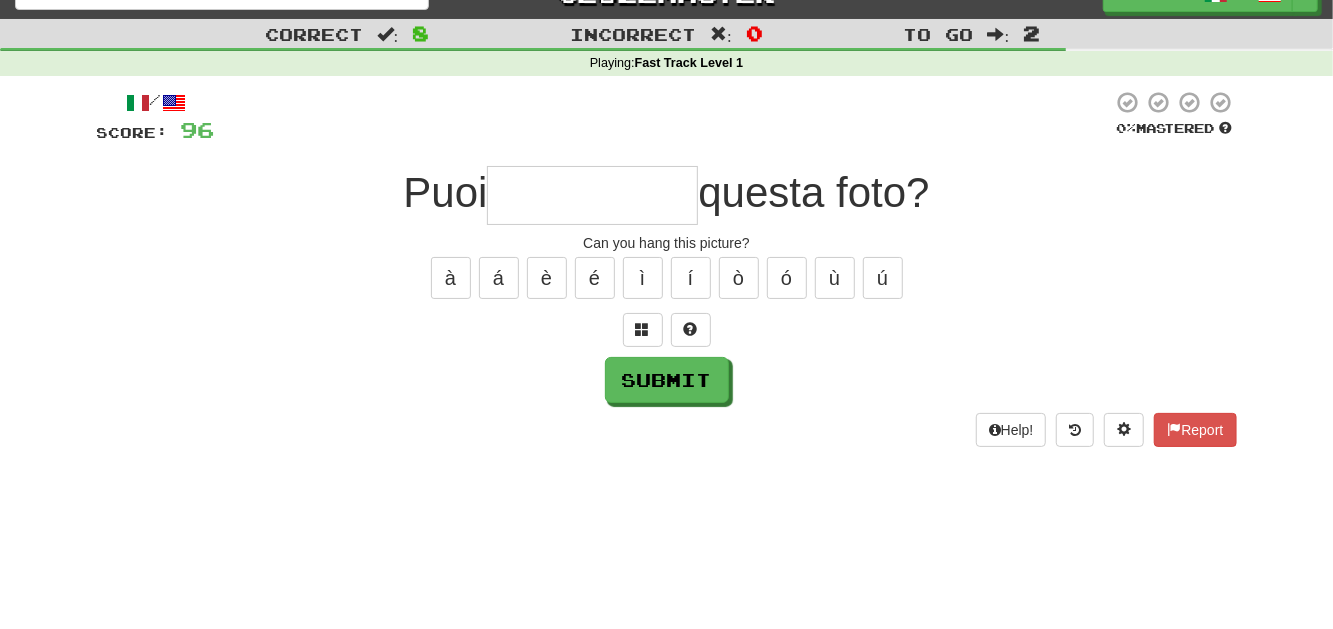 type on "*" 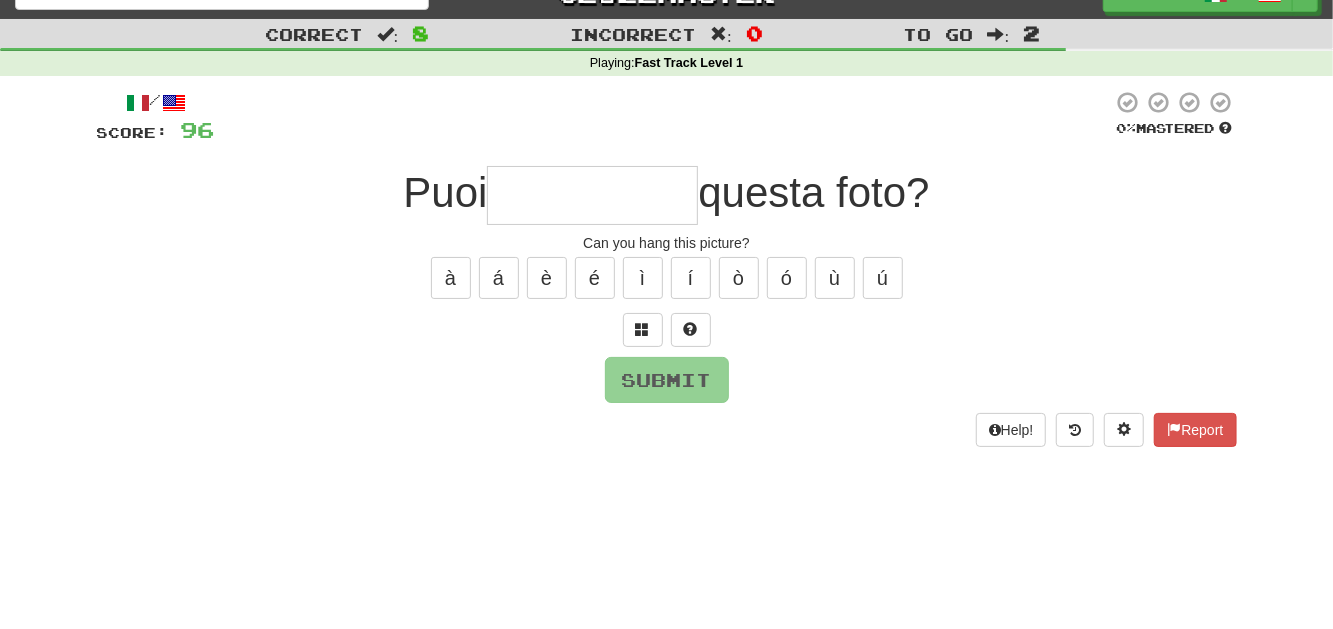 type on "*" 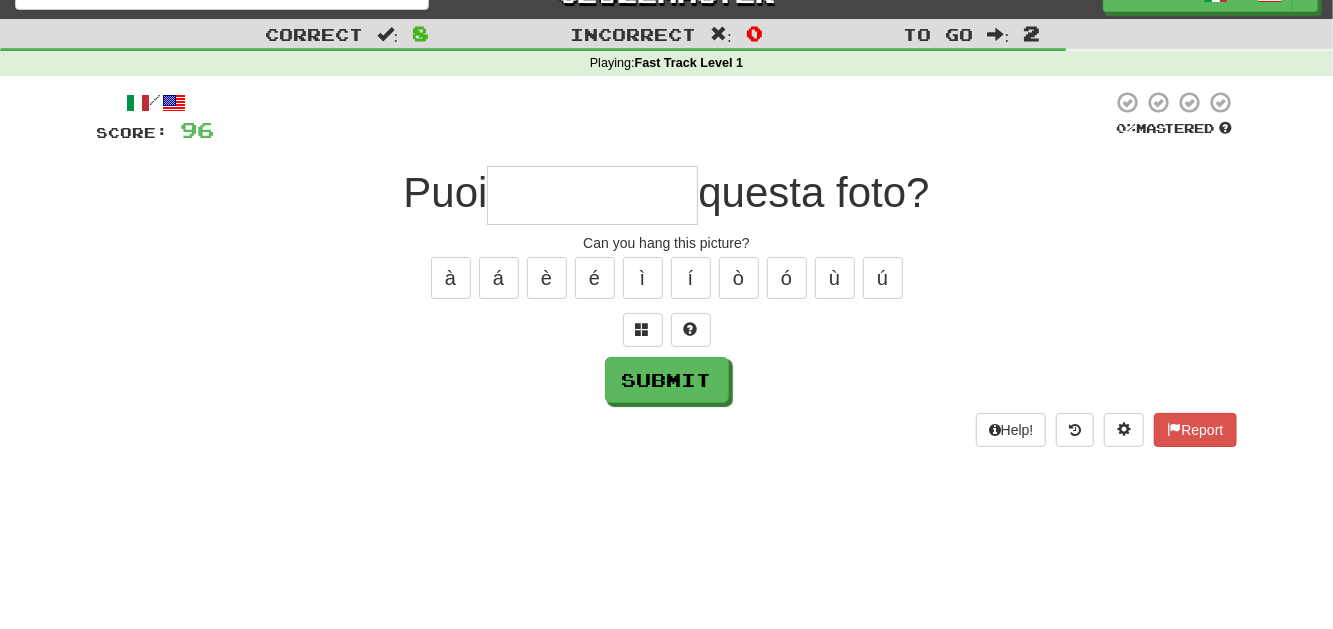 type on "*" 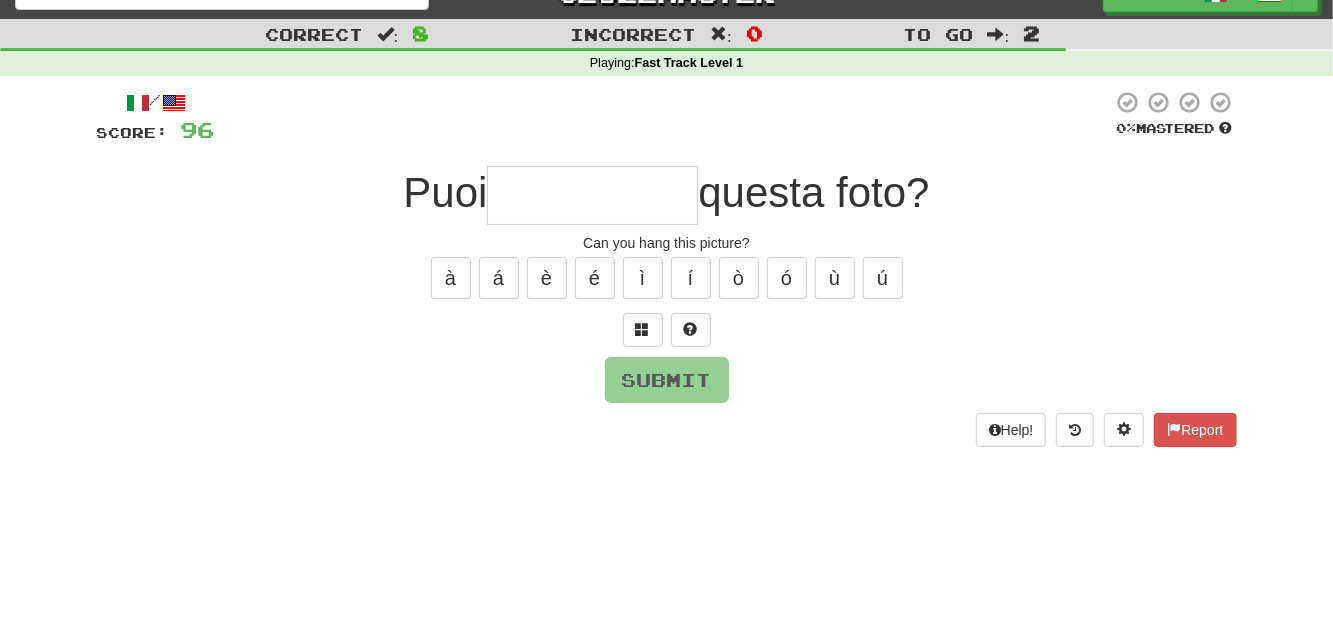 type on "*" 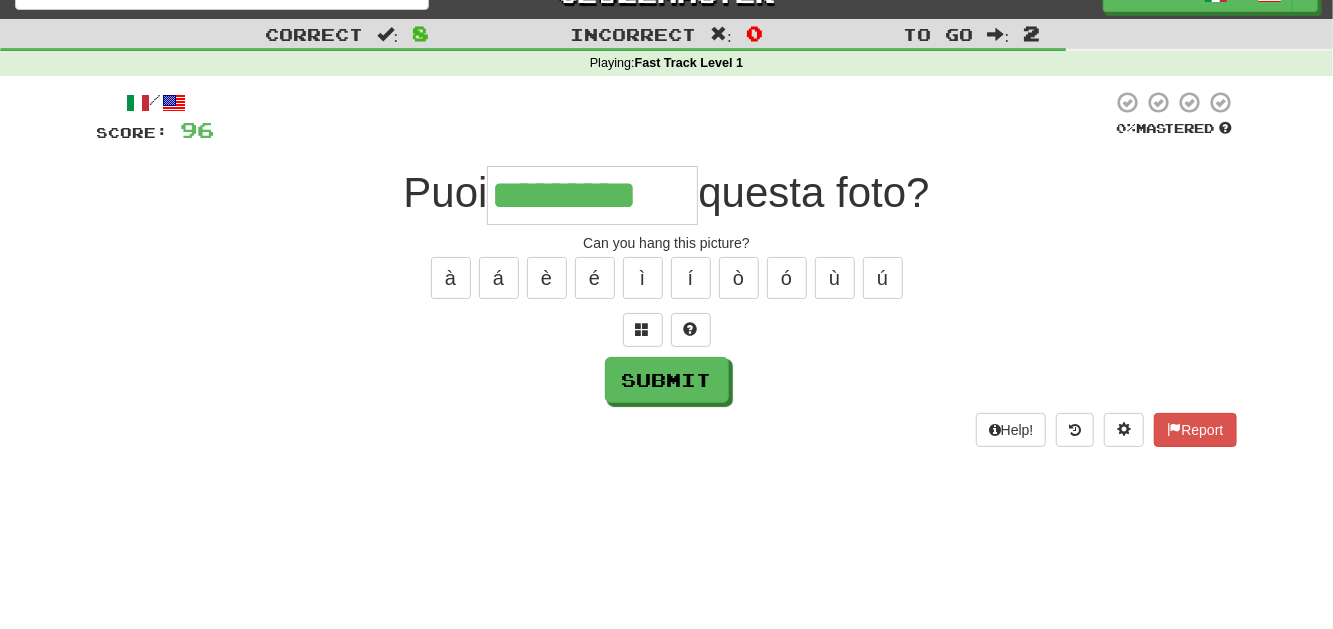 type on "*********" 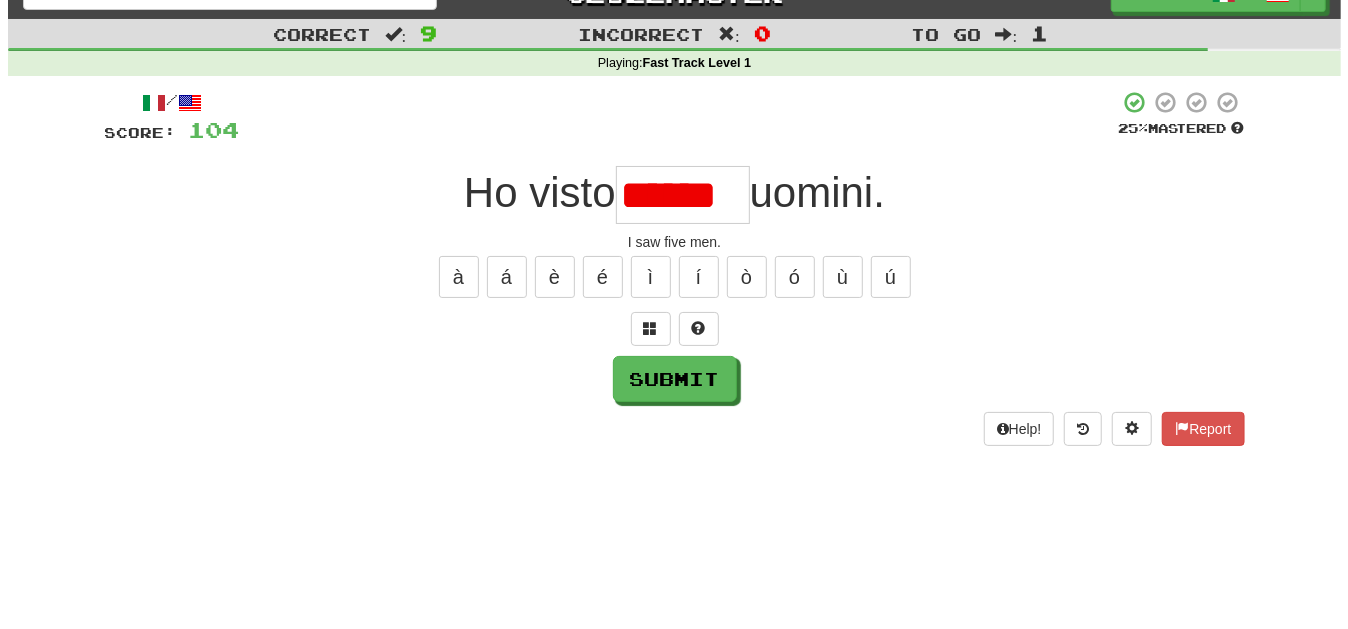 scroll, scrollTop: 0, scrollLeft: 0, axis: both 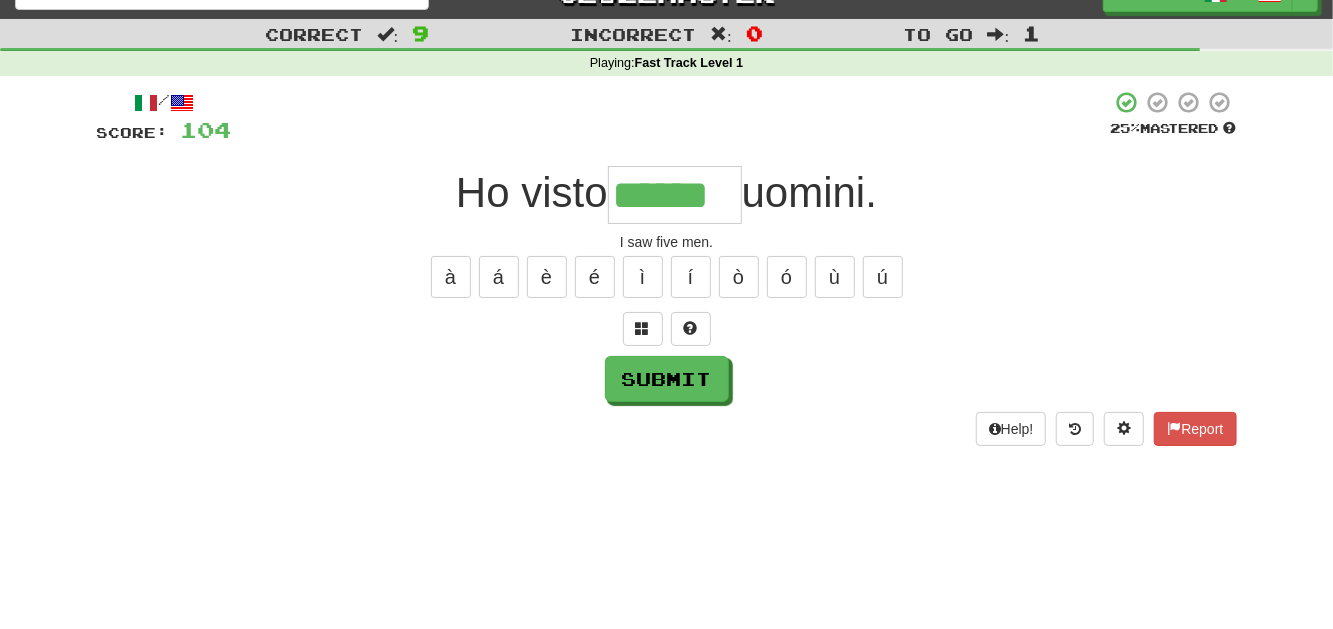 type on "******" 